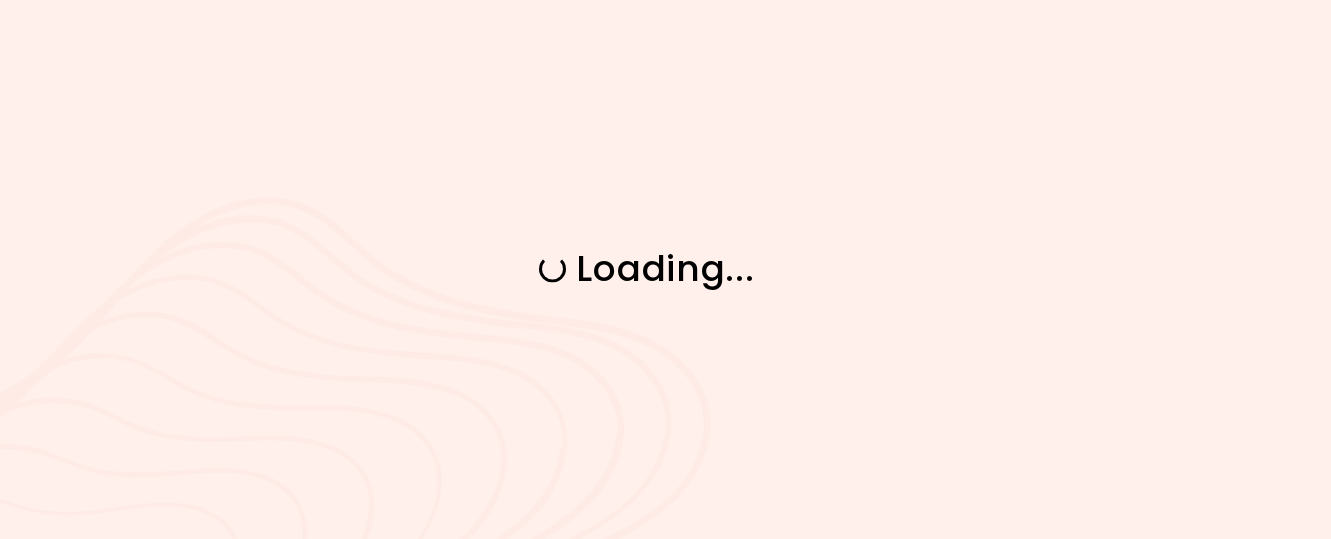 scroll, scrollTop: 0, scrollLeft: 0, axis: both 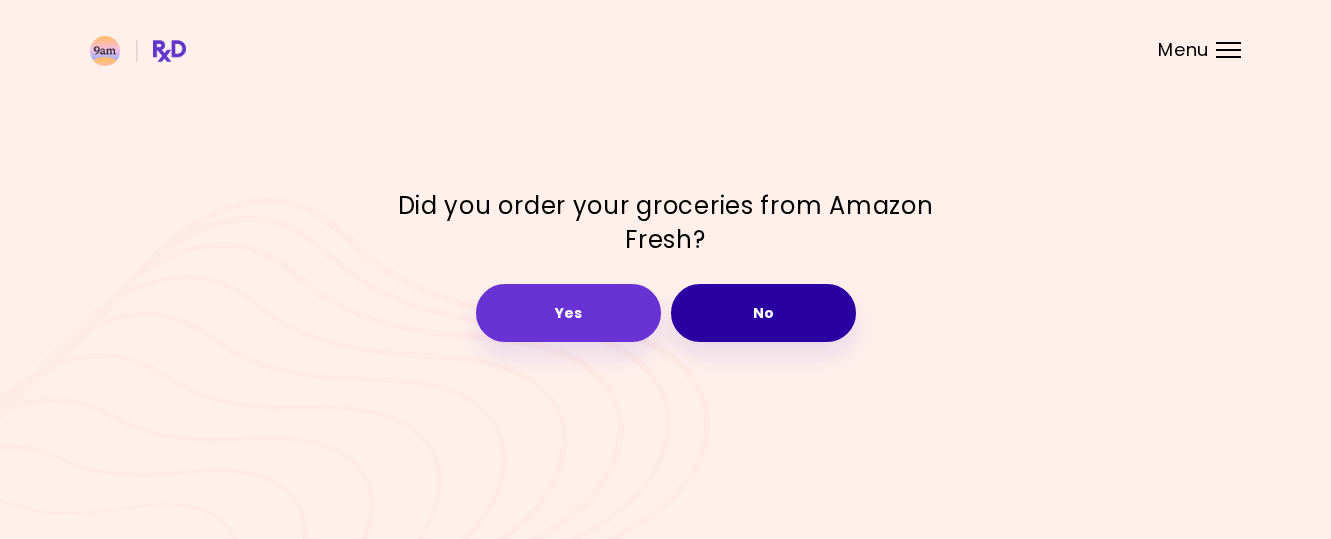 click on "No" at bounding box center [763, 313] 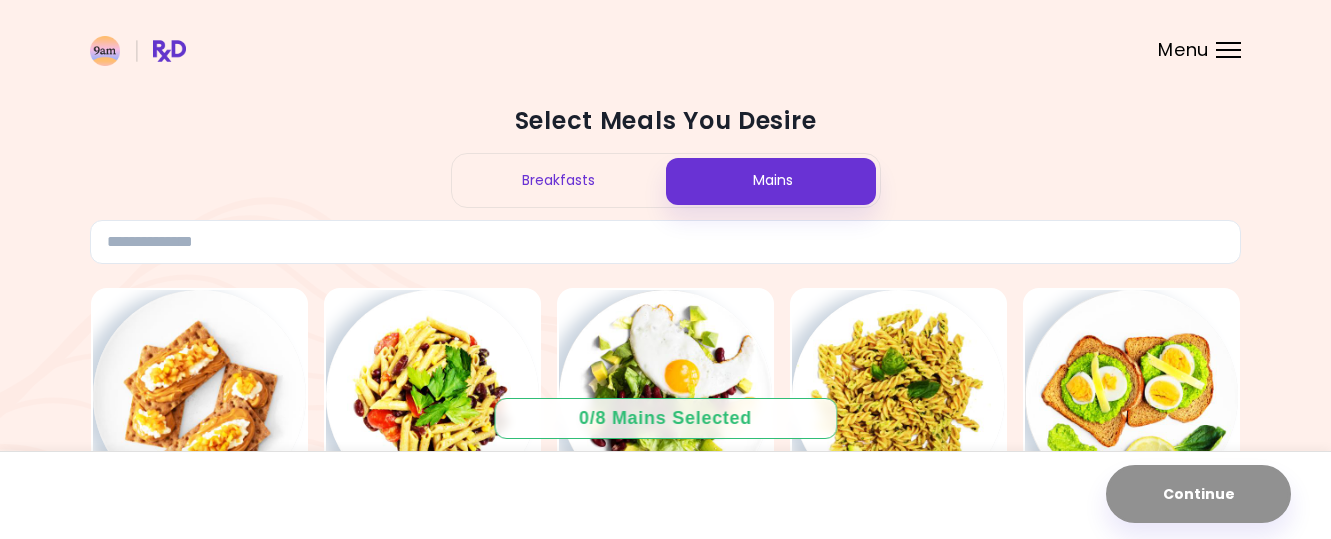 click on "Breakfasts" at bounding box center (559, 180) 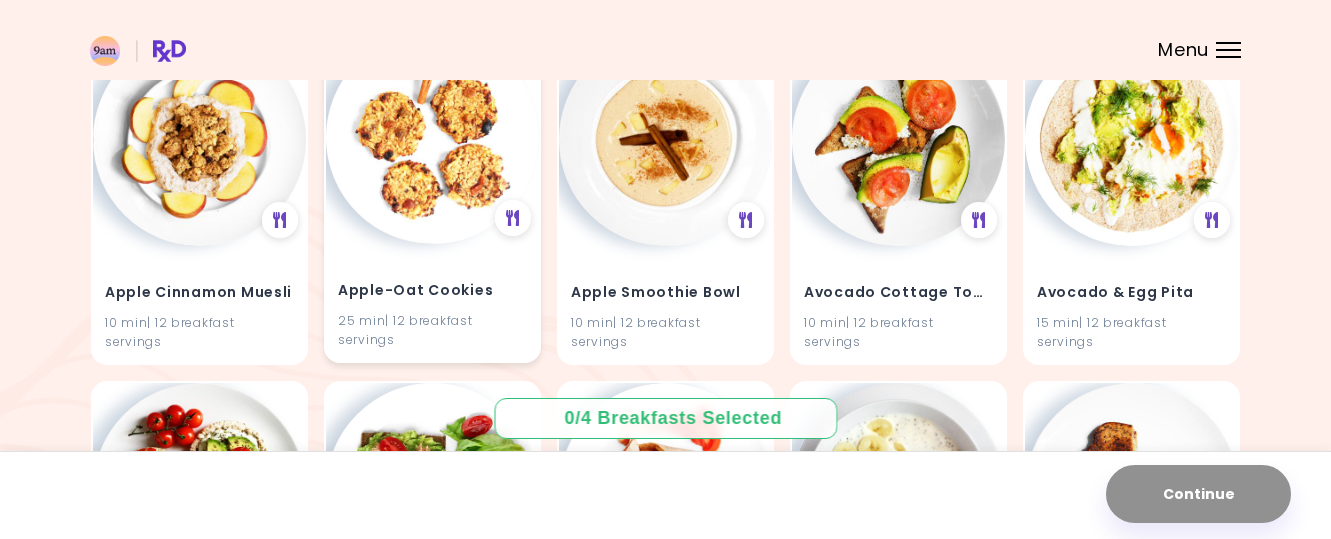 scroll, scrollTop: 235, scrollLeft: 0, axis: vertical 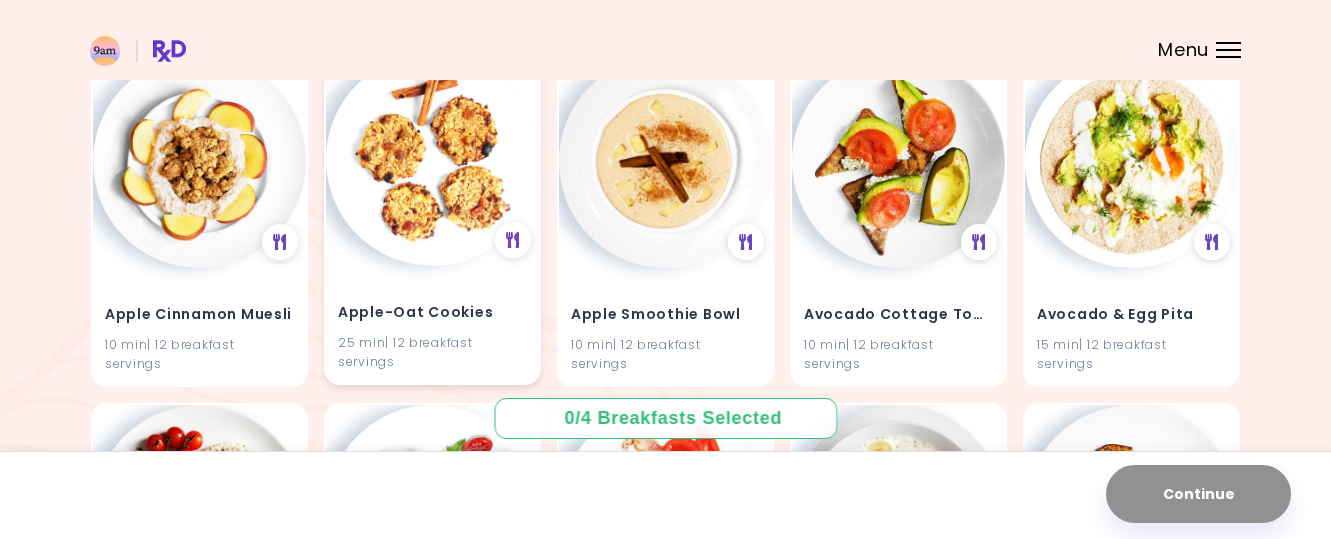 click at bounding box center [432, 159] 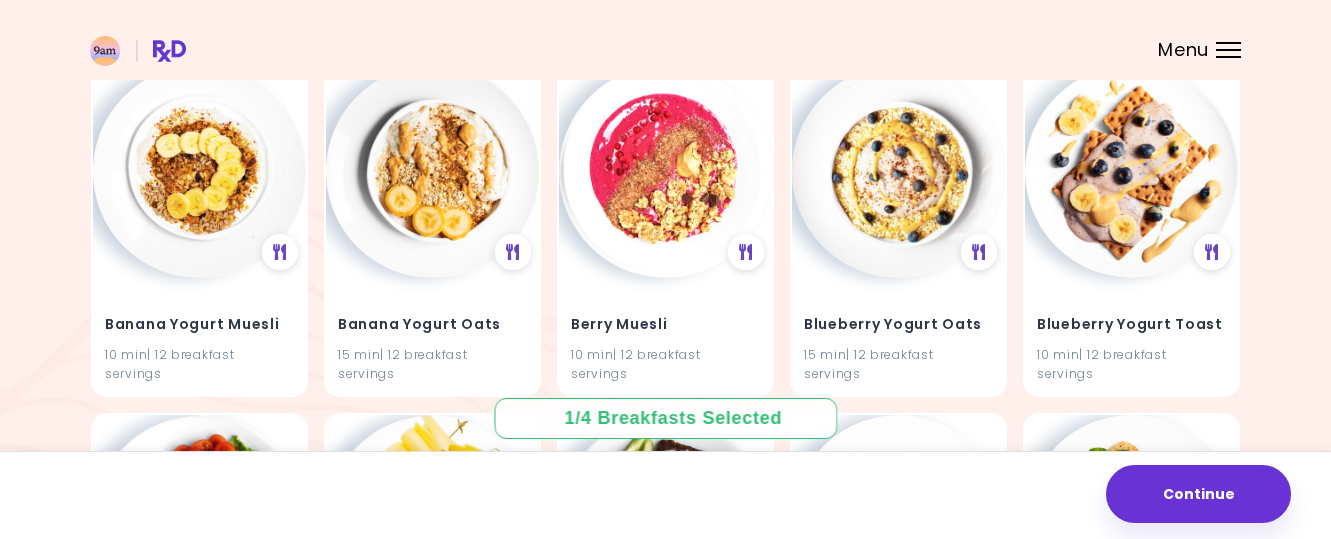 scroll, scrollTop: 1006, scrollLeft: 0, axis: vertical 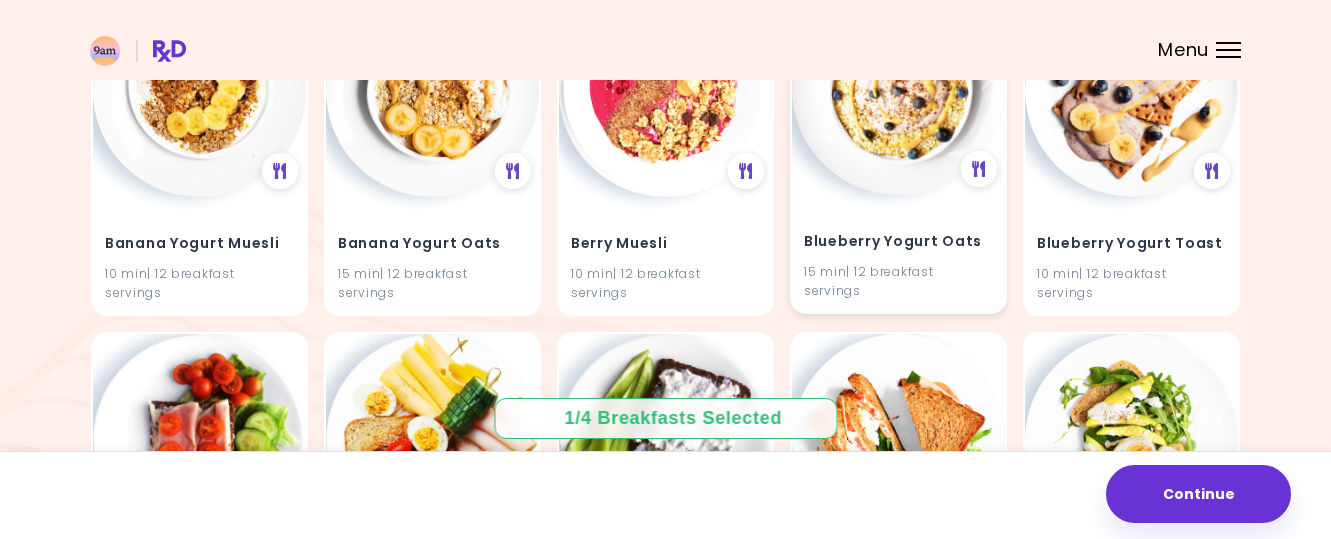 click at bounding box center [898, 88] 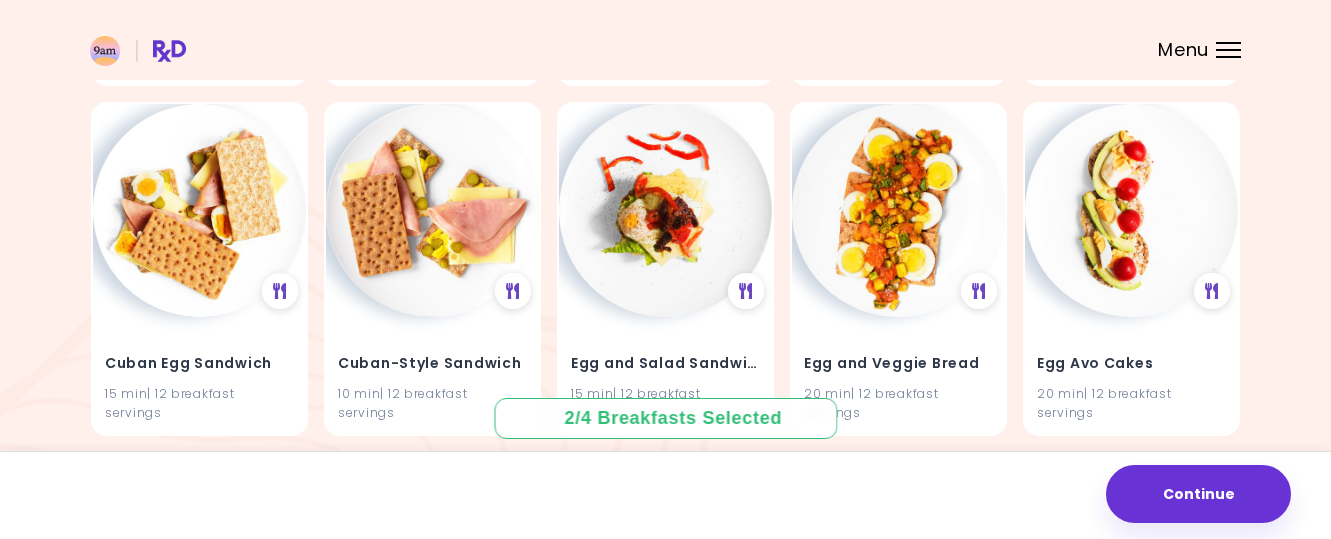 scroll, scrollTop: 2641, scrollLeft: 0, axis: vertical 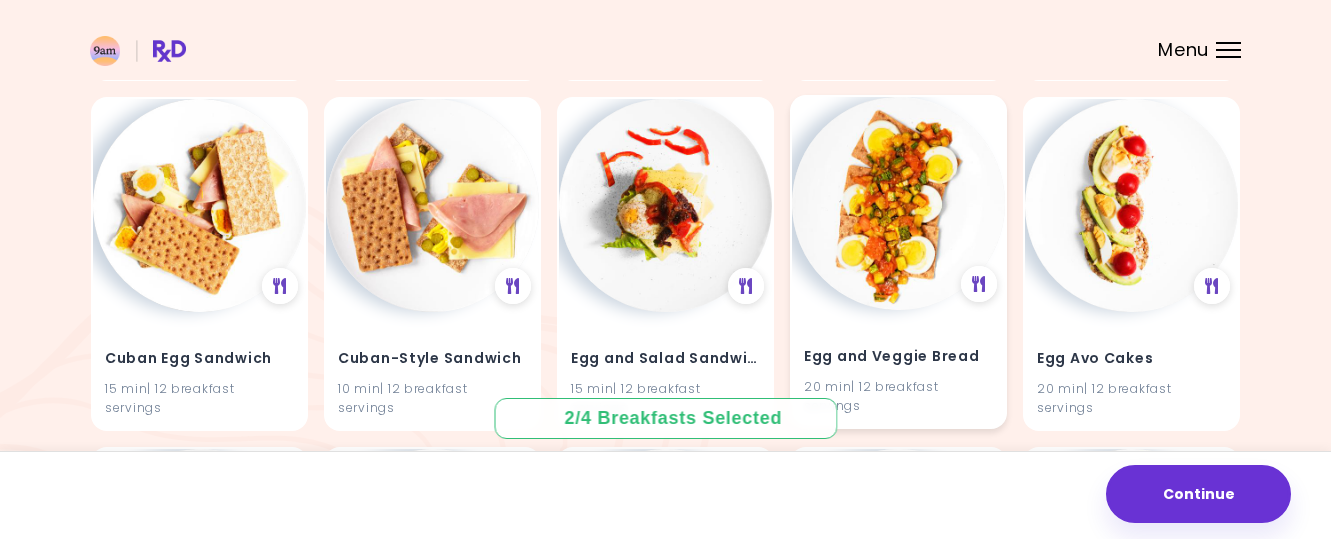 click at bounding box center [898, 203] 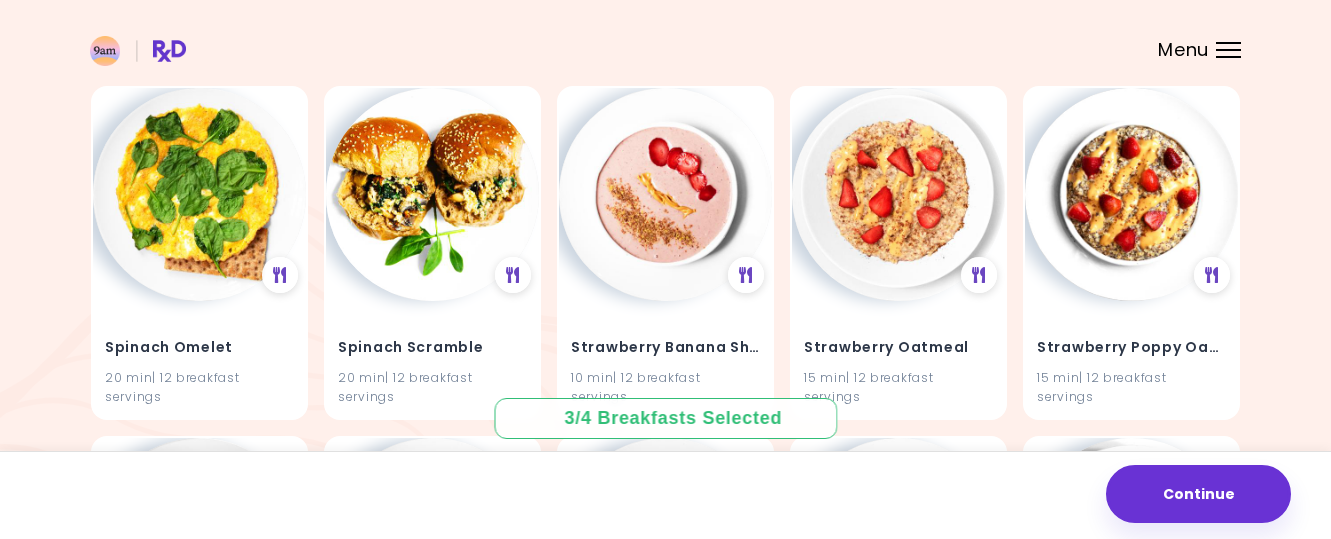 scroll, scrollTop: 6848, scrollLeft: 0, axis: vertical 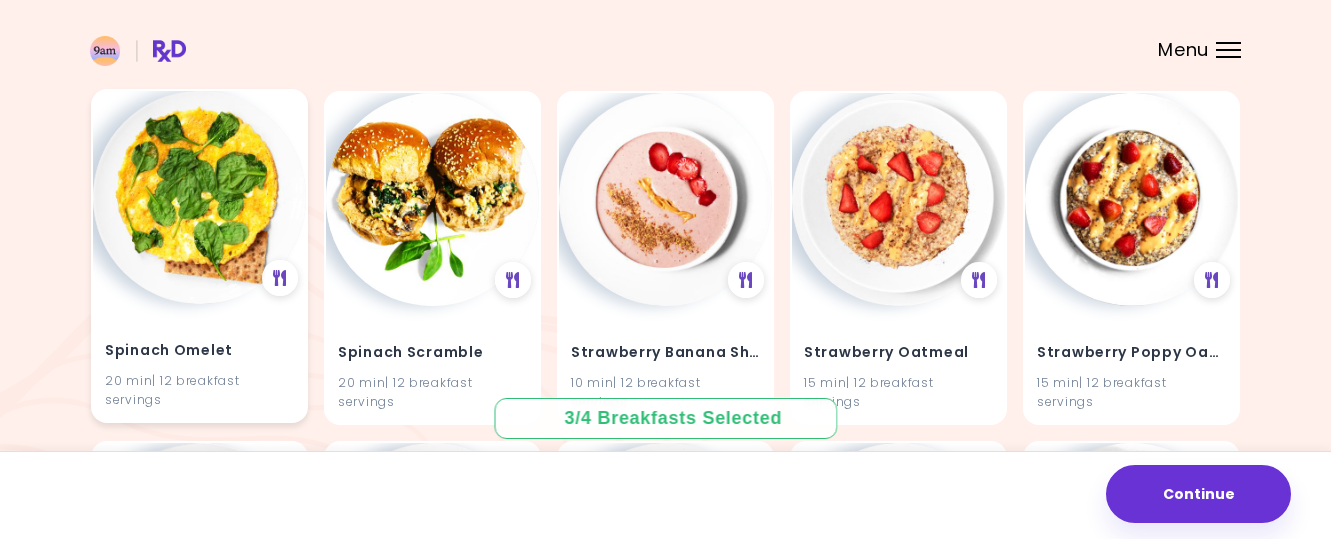 click at bounding box center (199, 197) 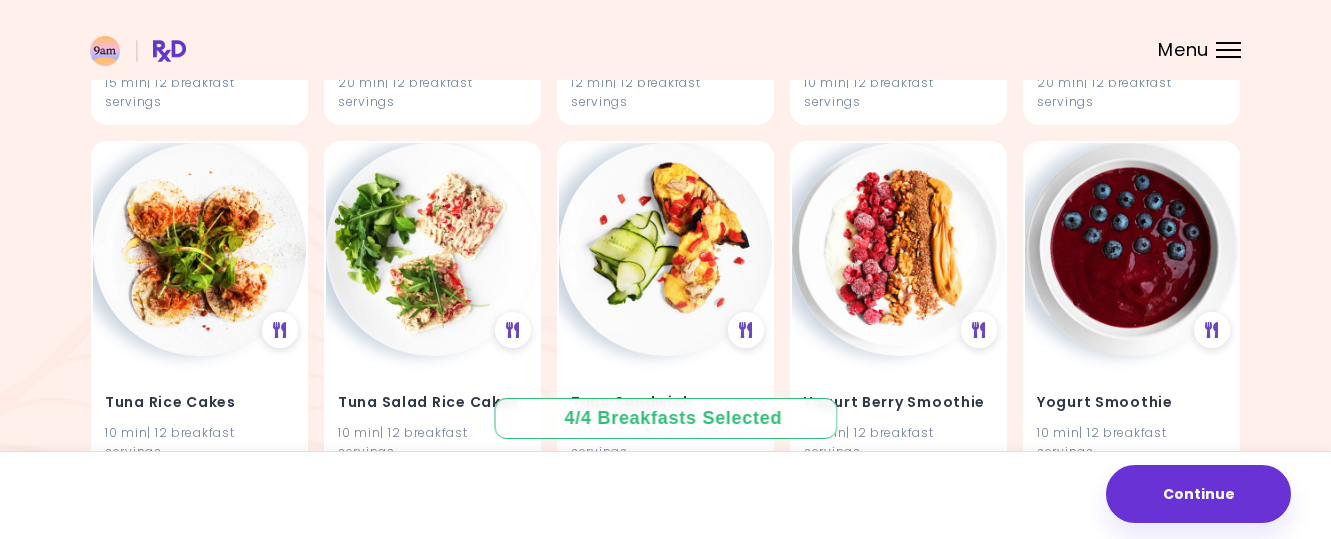 scroll, scrollTop: 8196, scrollLeft: 0, axis: vertical 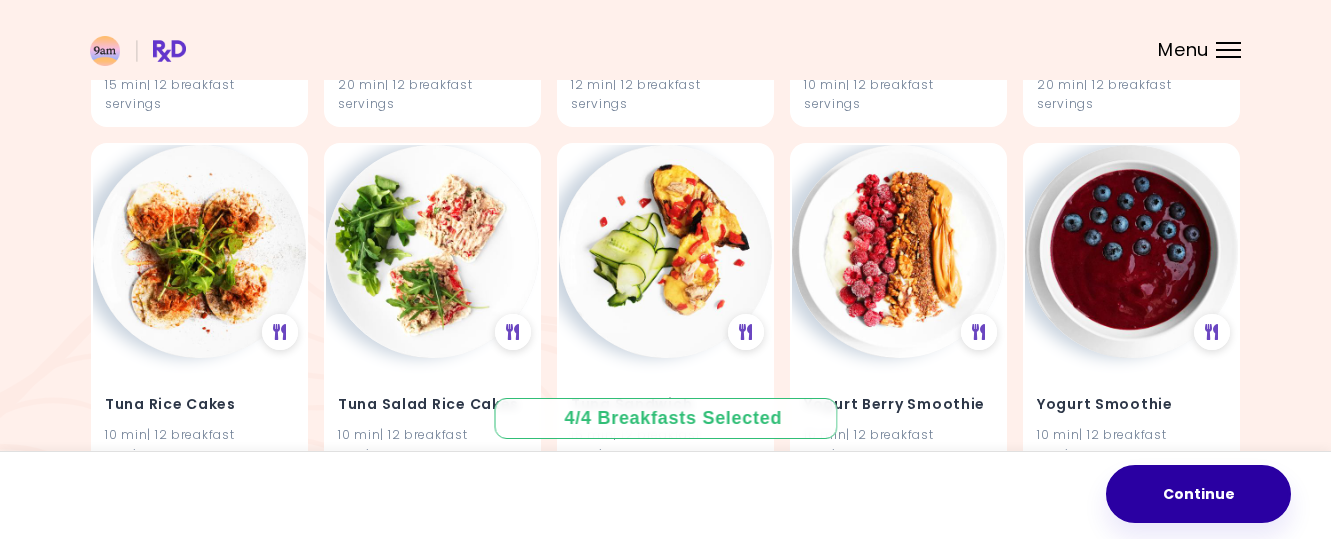 click on "Continue" at bounding box center (1198, 494) 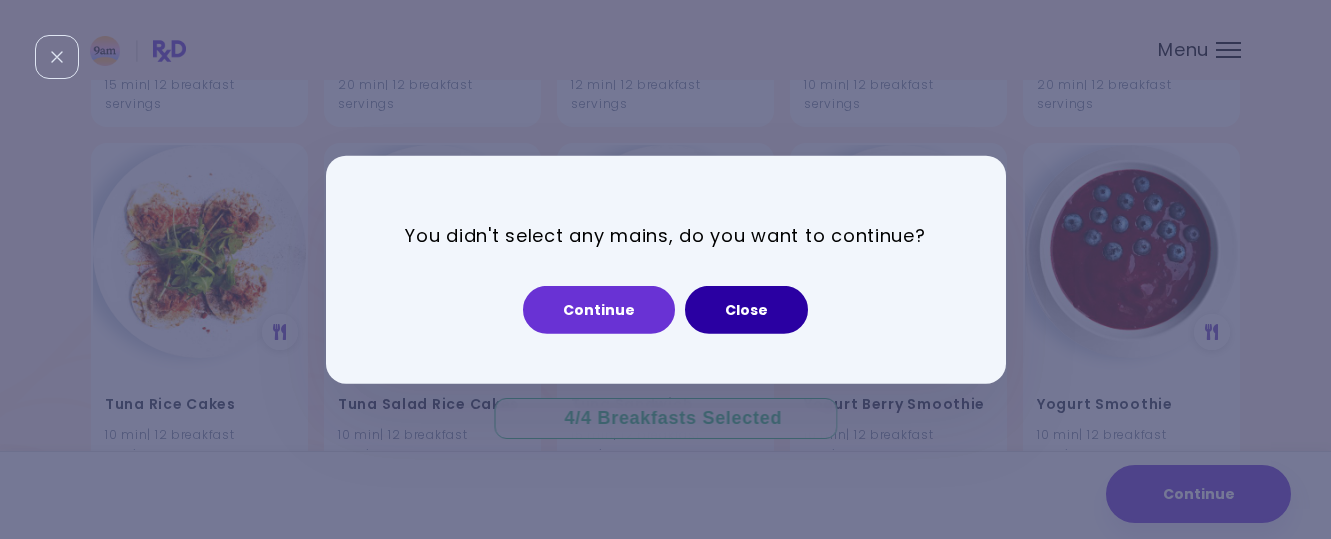 click on "Close" at bounding box center [746, 310] 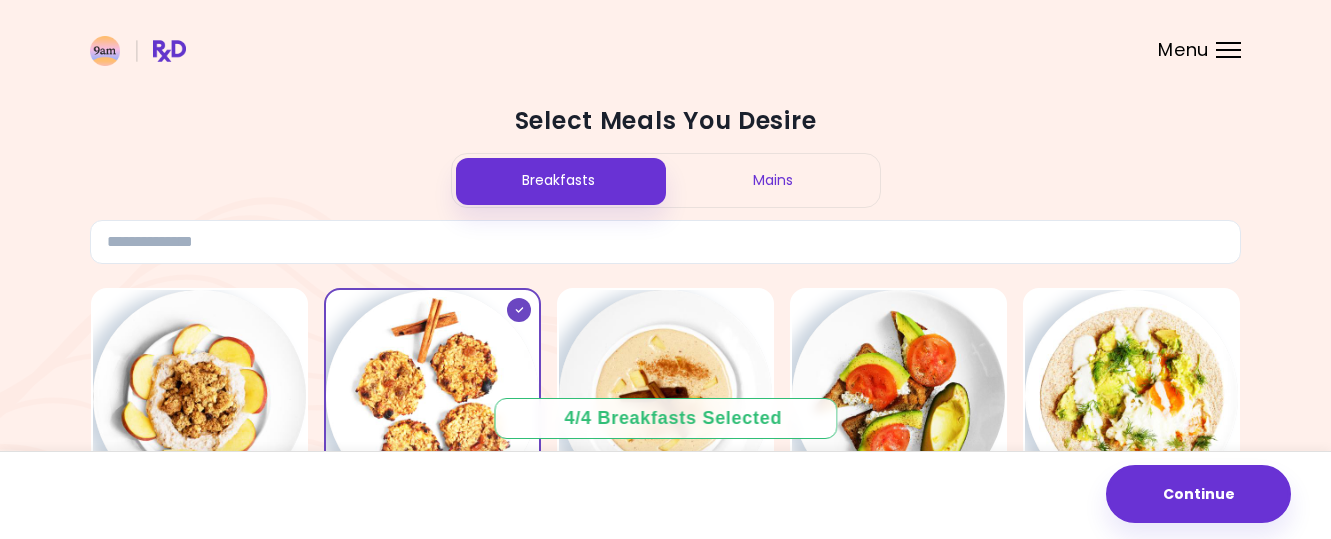 scroll, scrollTop: 0, scrollLeft: 0, axis: both 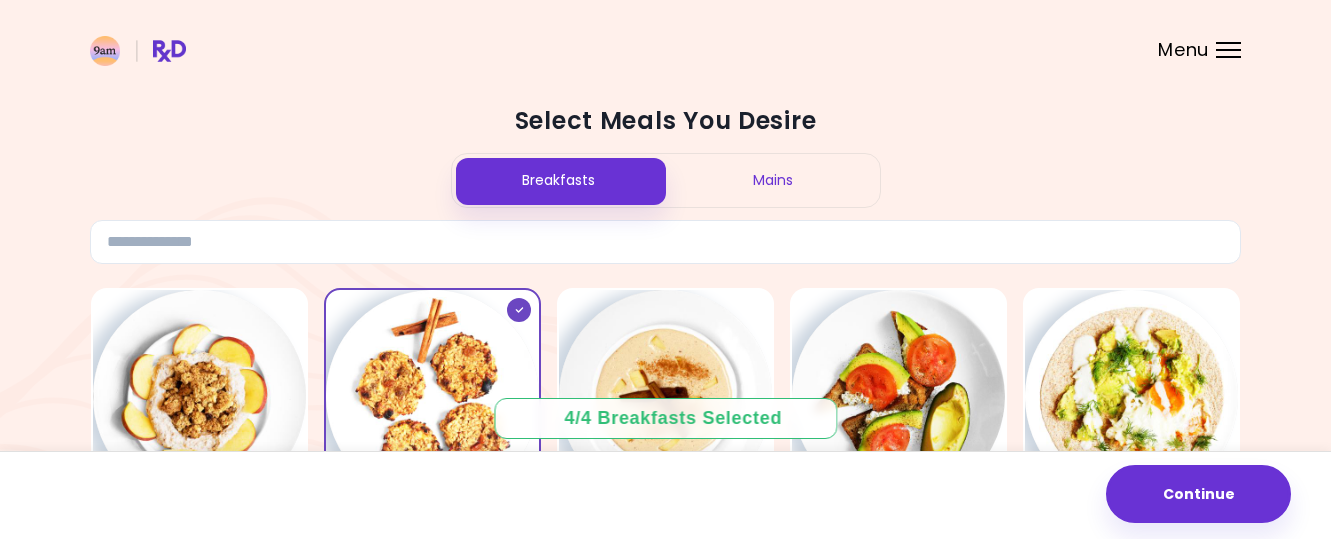 click on "Mains" at bounding box center [773, 180] 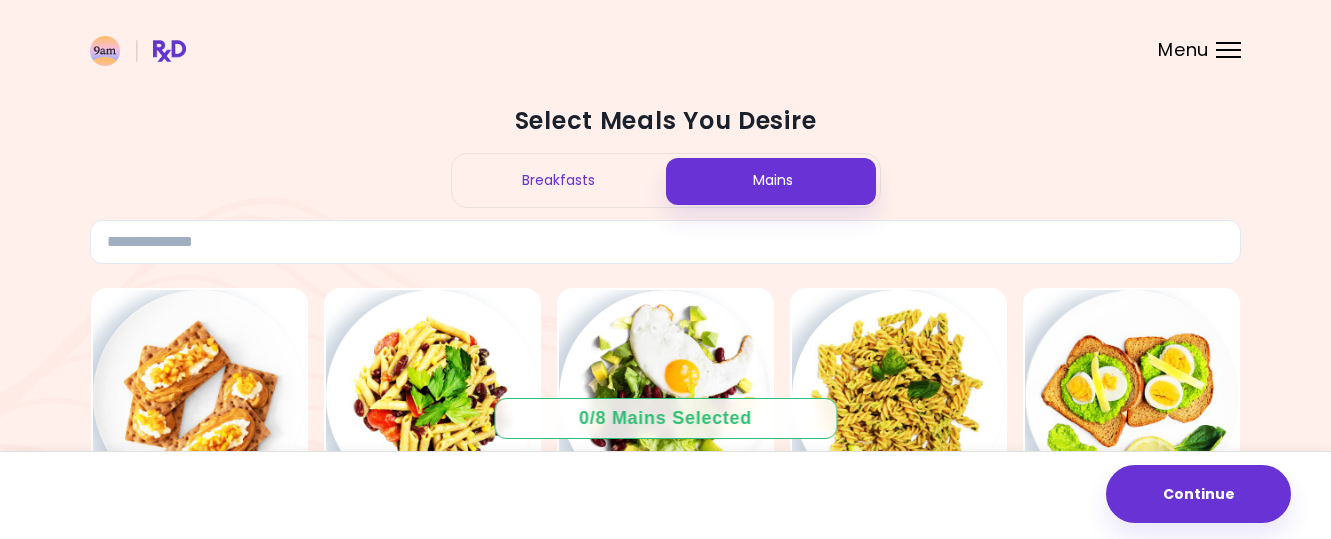 scroll, scrollTop: 144, scrollLeft: 0, axis: vertical 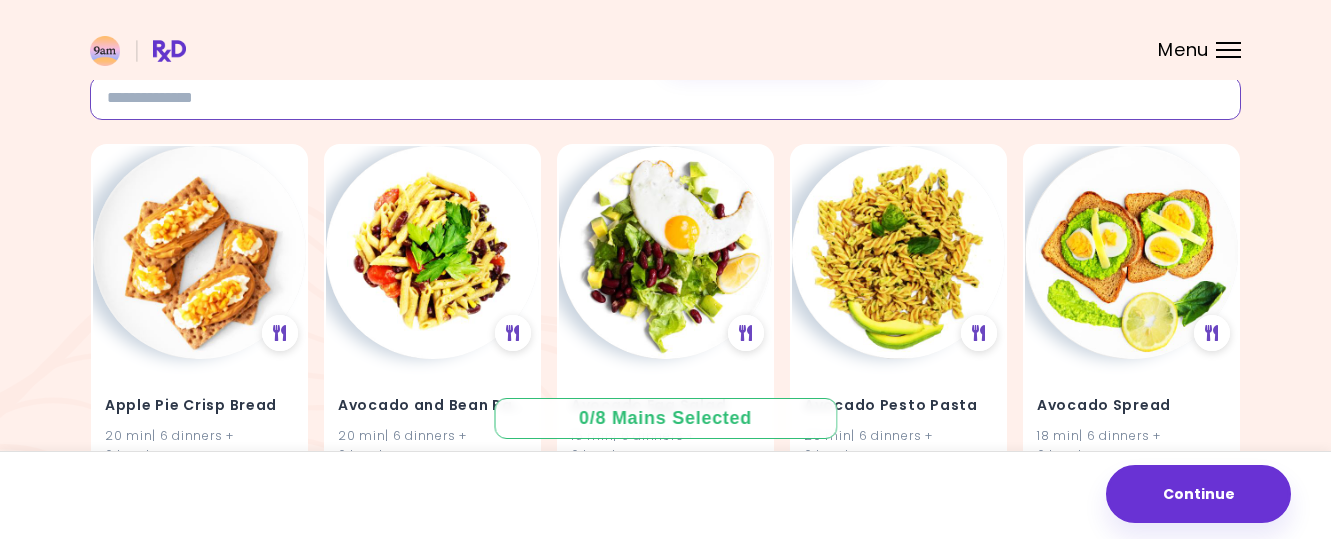 click at bounding box center (665, 98) 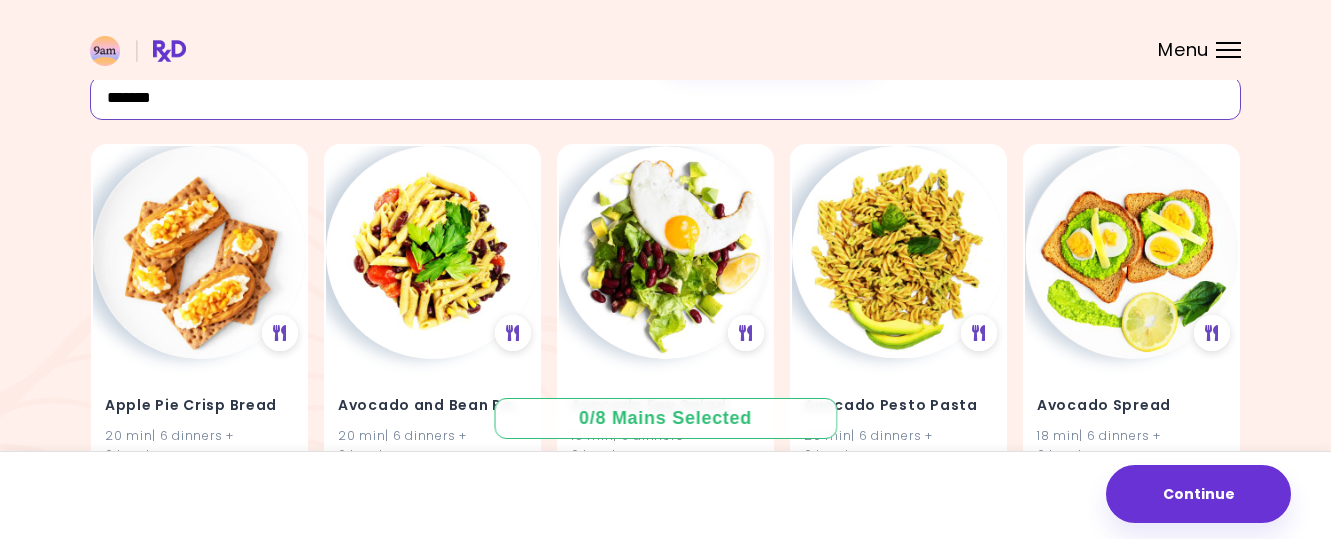 type on "*******" 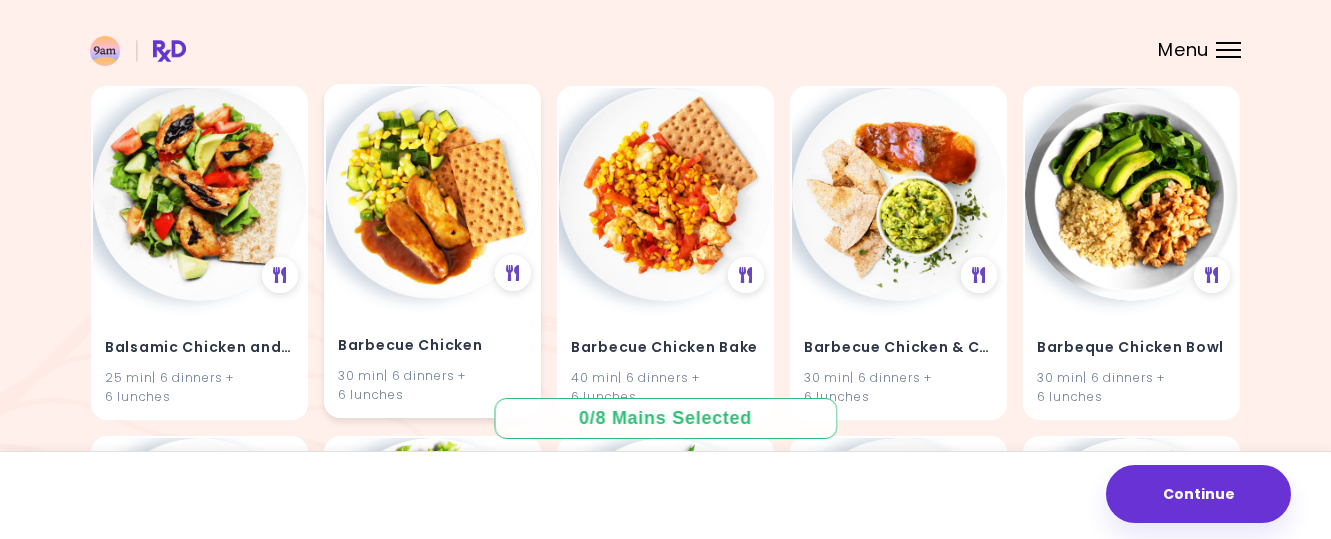 scroll, scrollTop: 571, scrollLeft: 0, axis: vertical 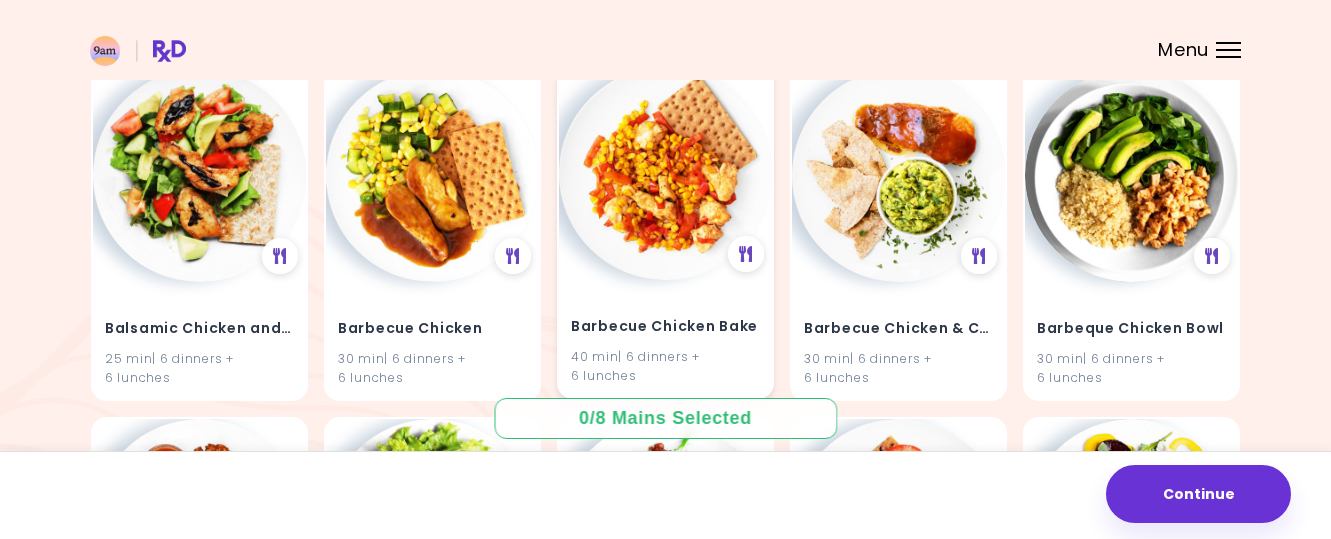 click at bounding box center (665, 173) 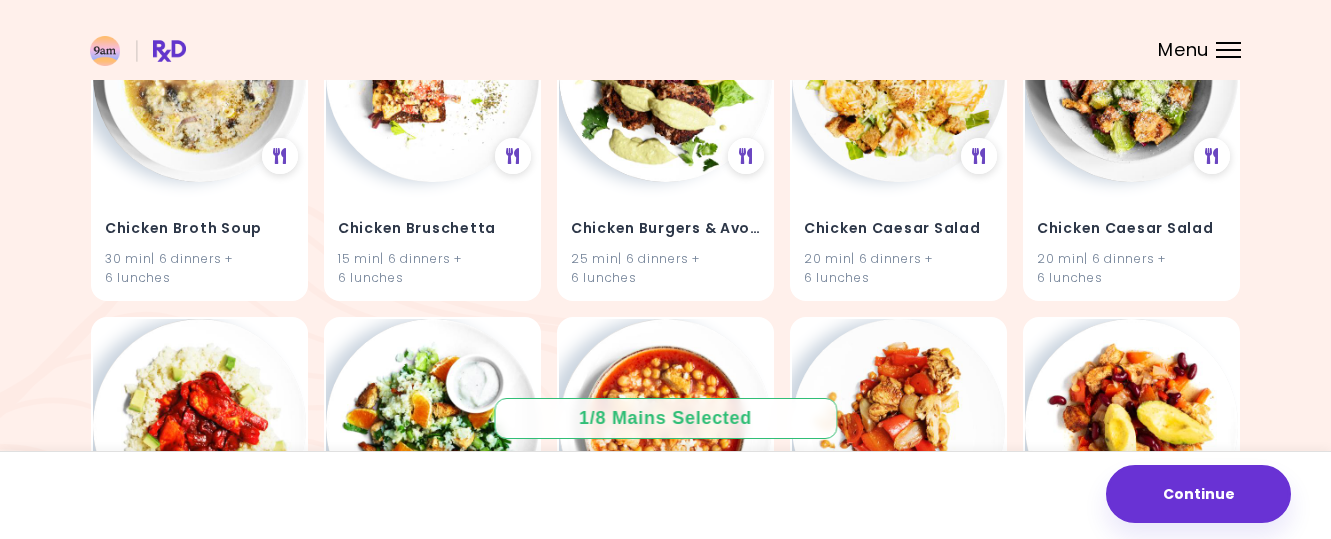 scroll, scrollTop: 3677, scrollLeft: 0, axis: vertical 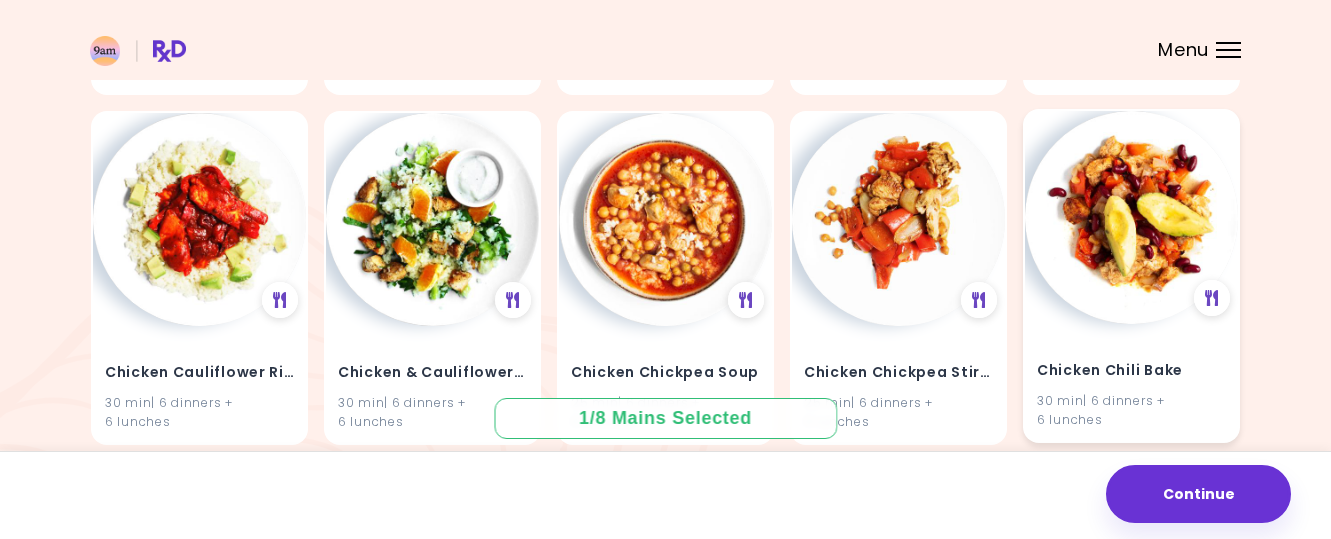 click at bounding box center (1131, 217) 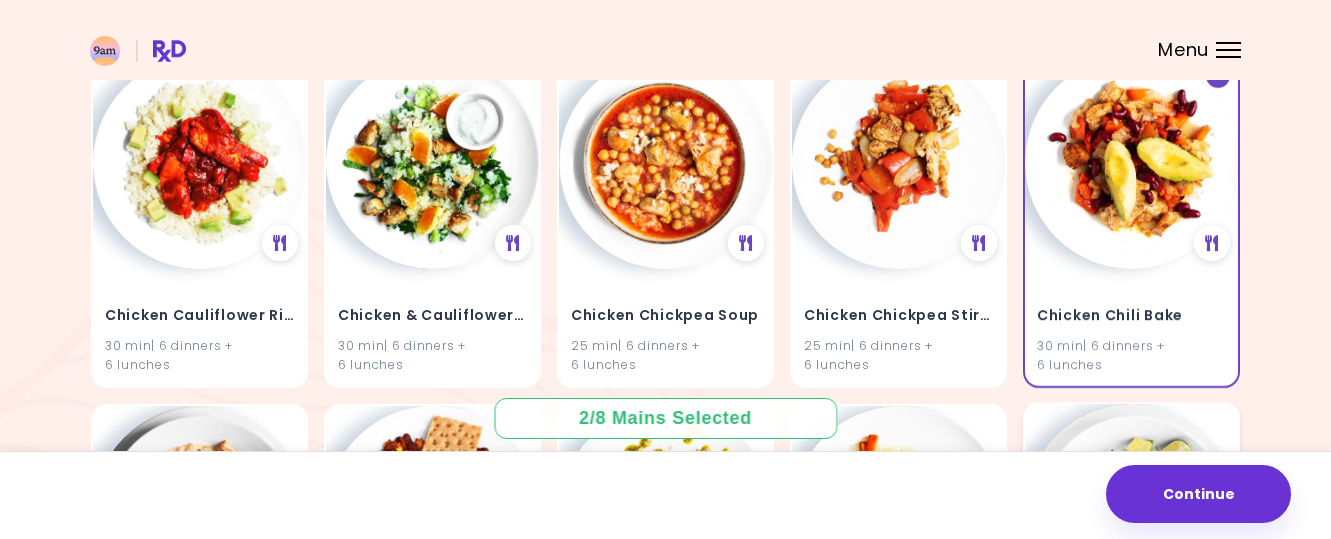 scroll, scrollTop: 3722, scrollLeft: 0, axis: vertical 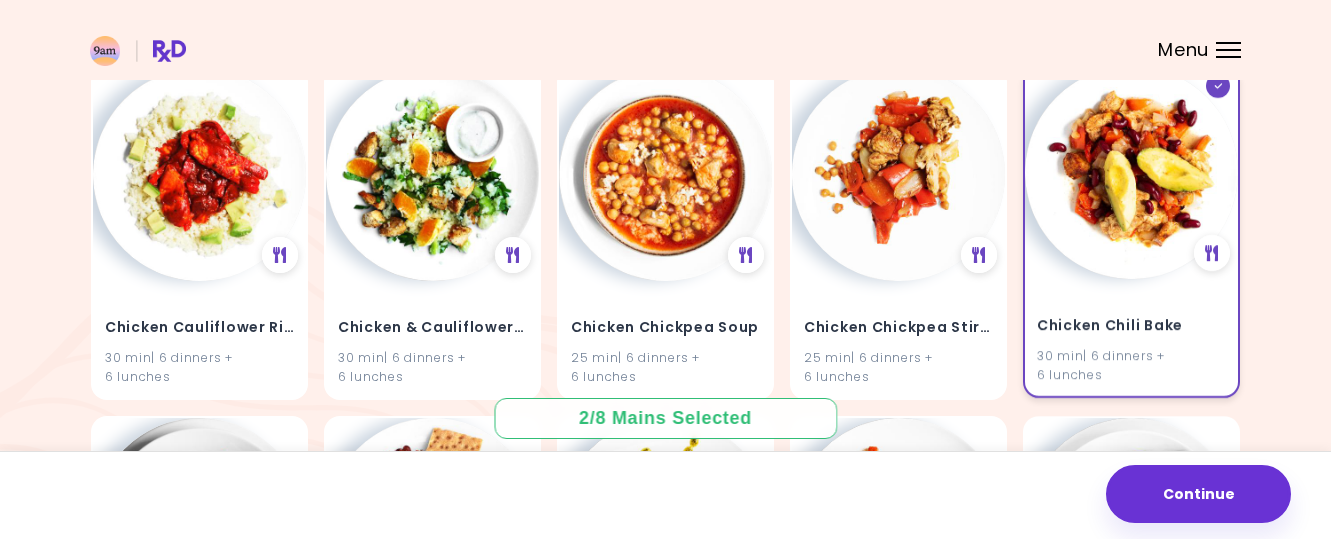 click at bounding box center (1131, 172) 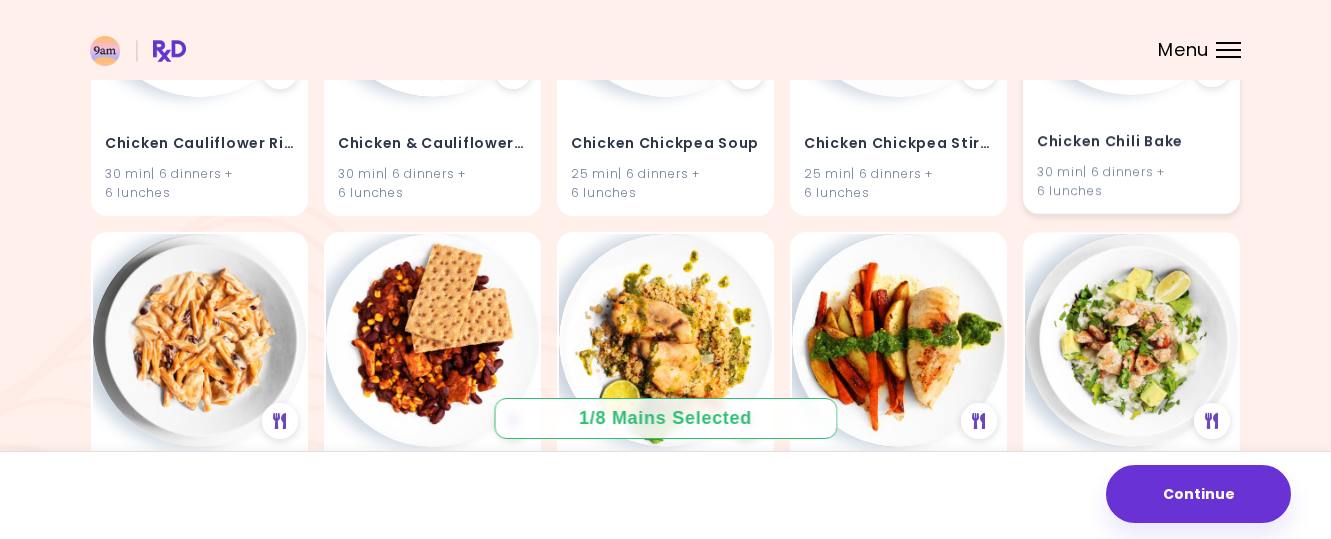 scroll, scrollTop: 3957, scrollLeft: 0, axis: vertical 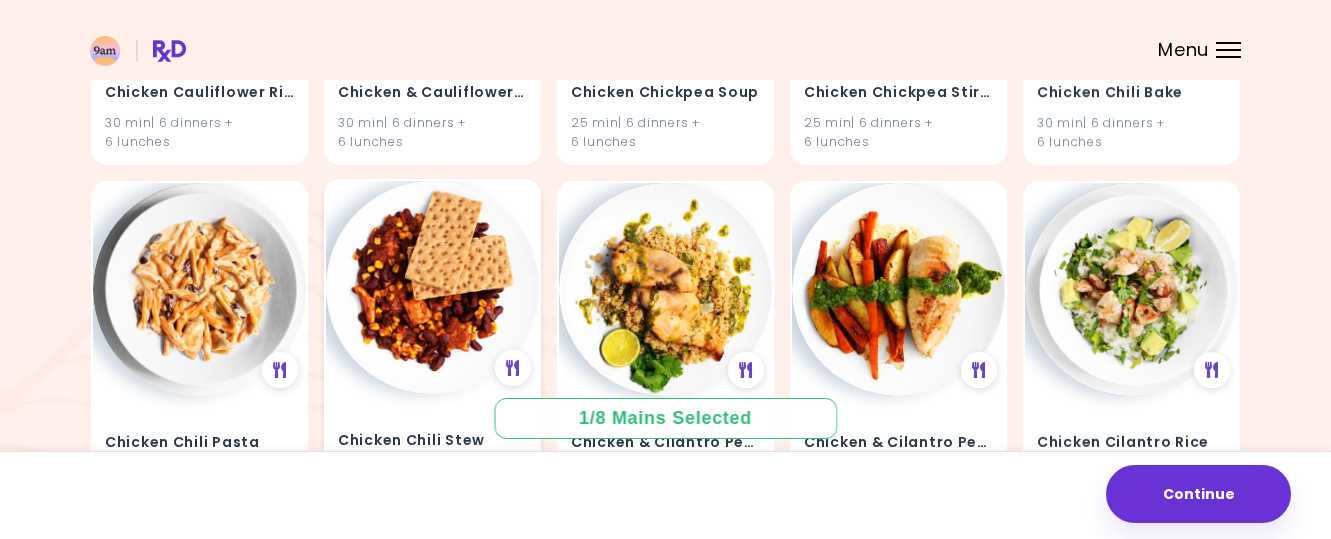 click at bounding box center [432, 287] 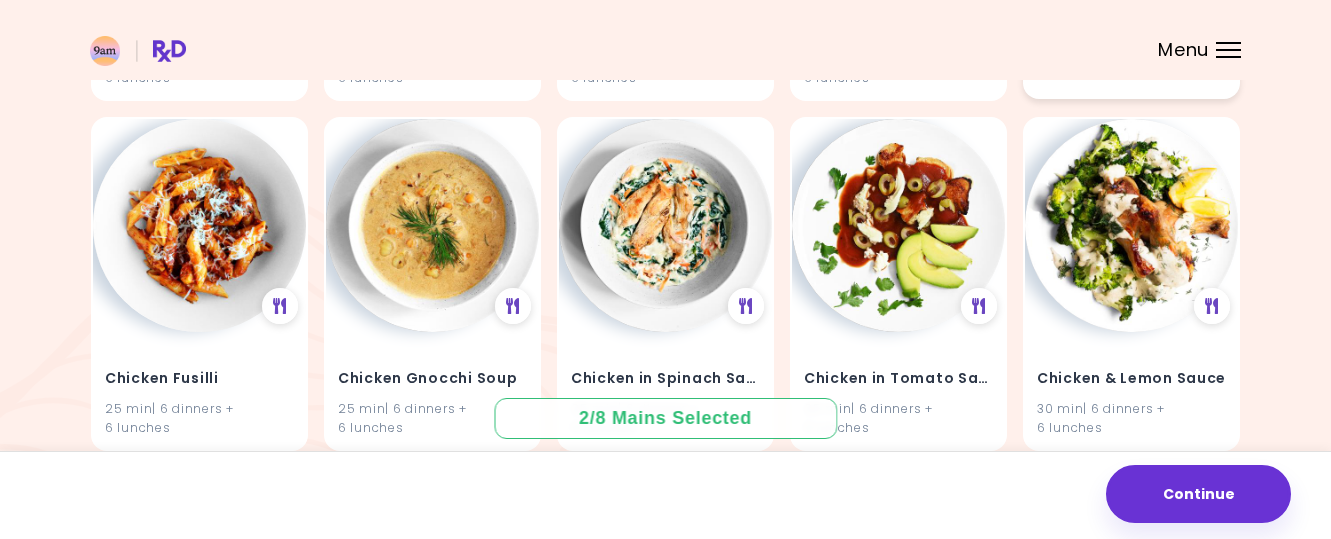 scroll, scrollTop: 5078, scrollLeft: 0, axis: vertical 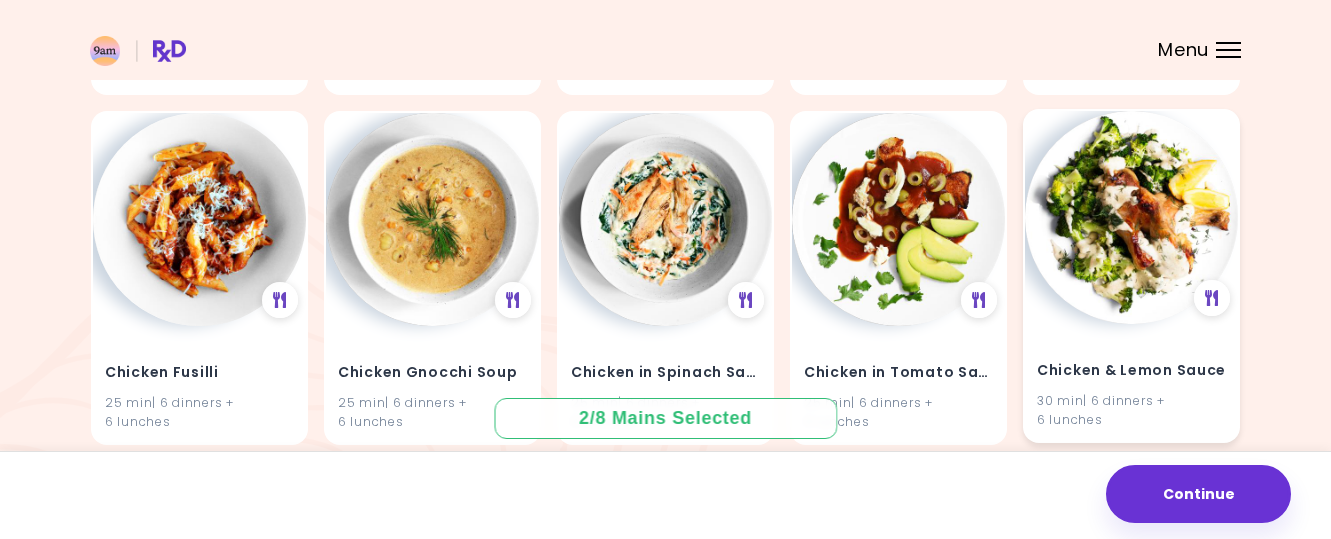 click at bounding box center [1131, 217] 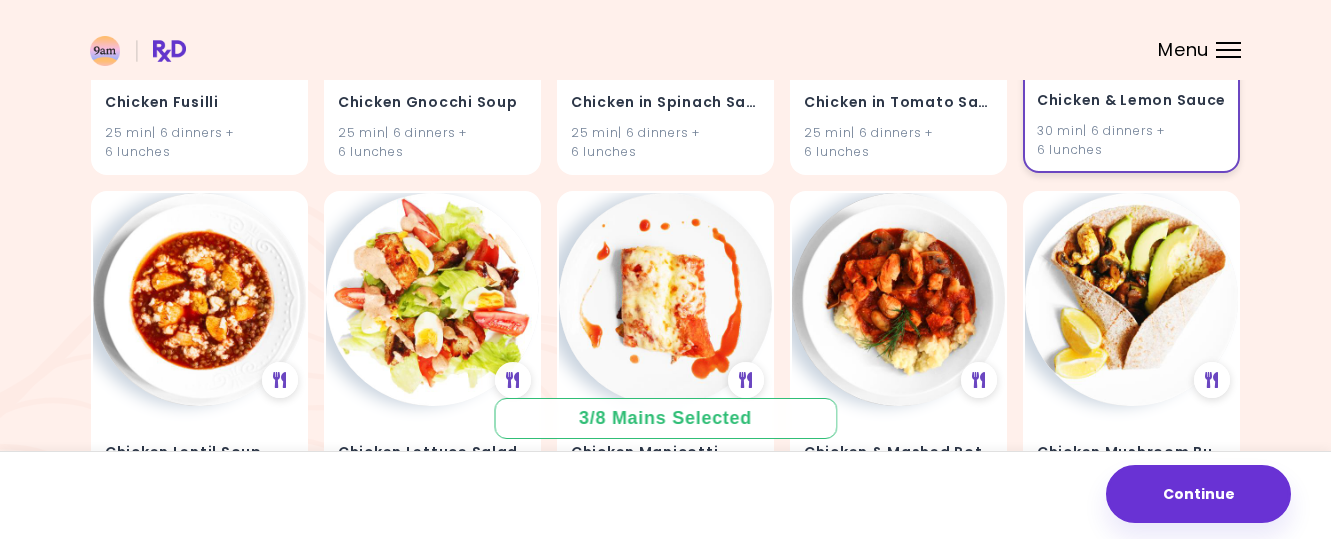 scroll, scrollTop: 5749, scrollLeft: 0, axis: vertical 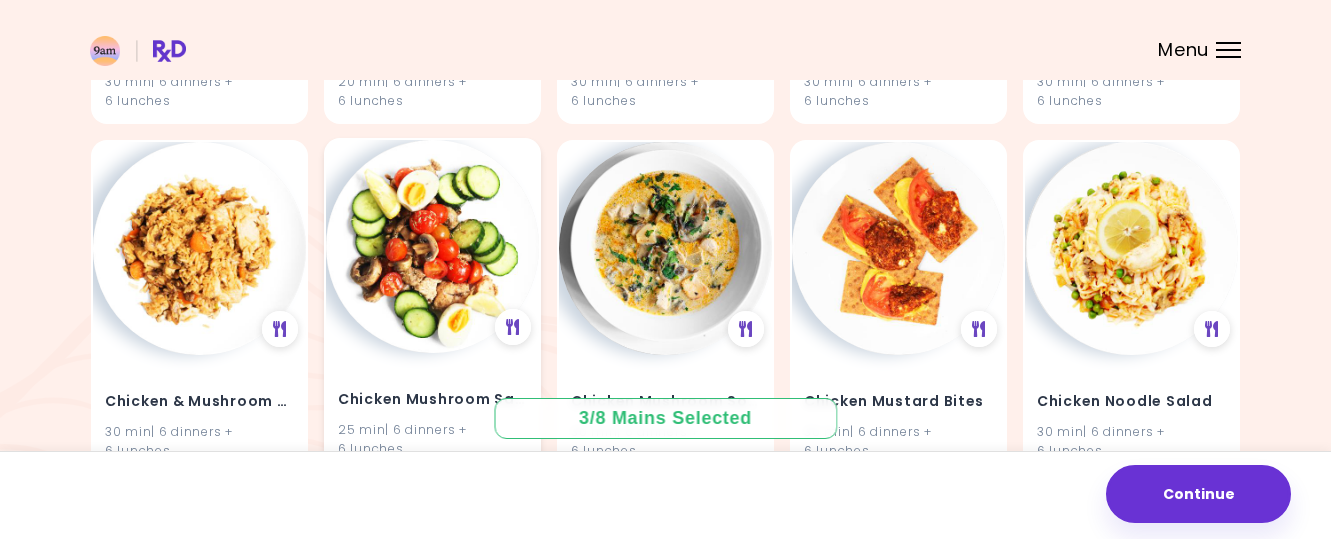 click at bounding box center [432, 246] 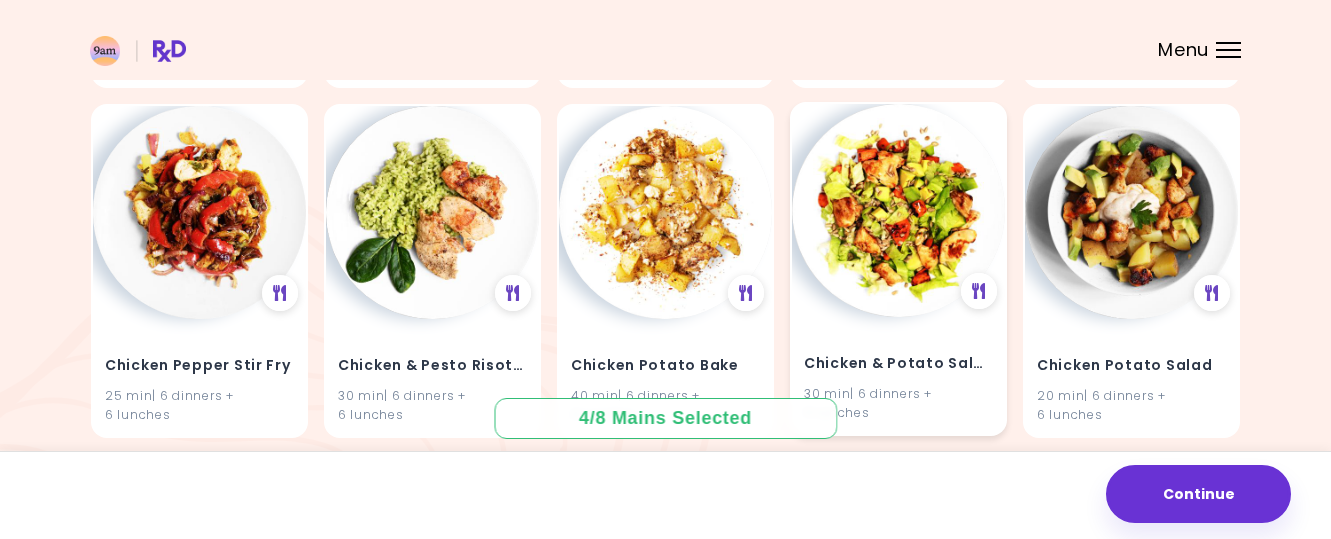 scroll, scrollTop: 6836, scrollLeft: 0, axis: vertical 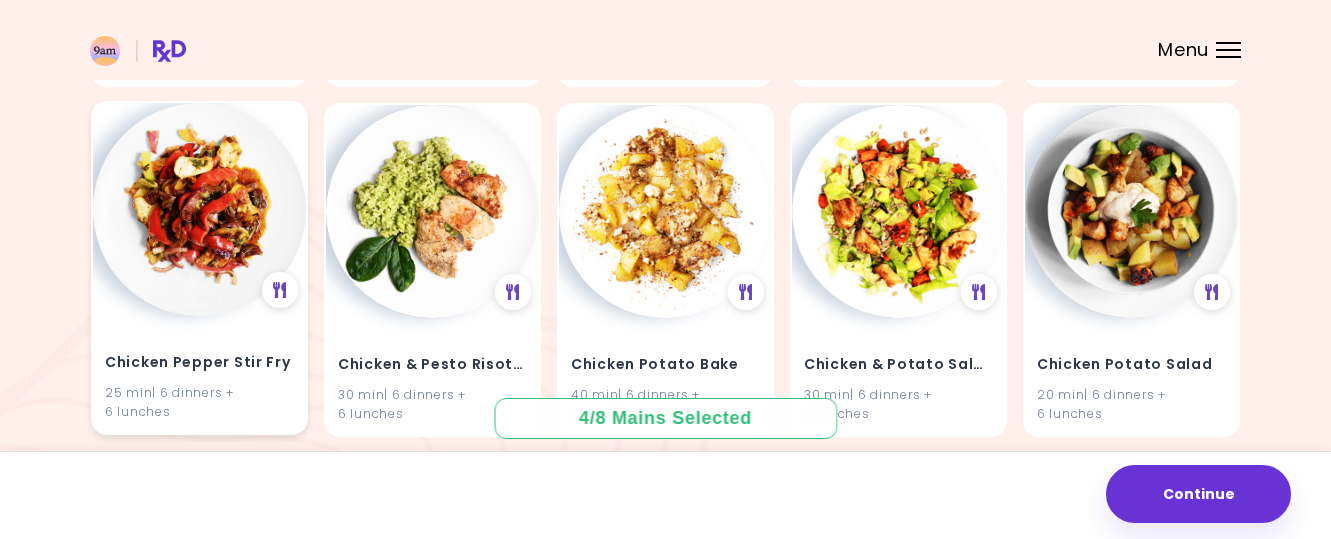 click at bounding box center (199, 209) 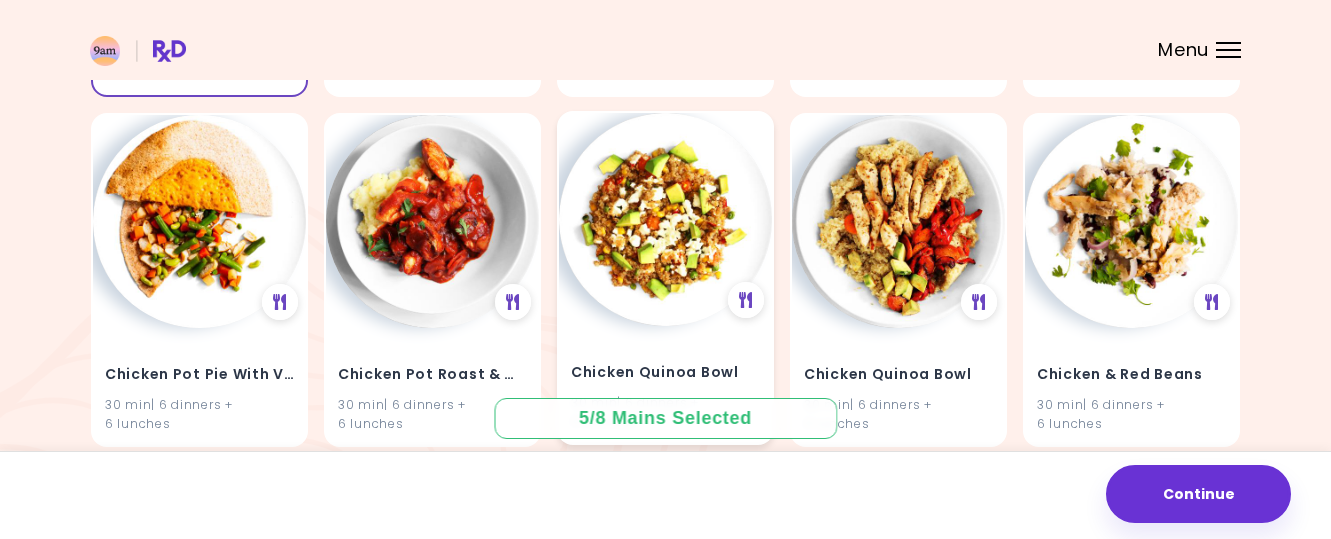 scroll, scrollTop: 7174, scrollLeft: 0, axis: vertical 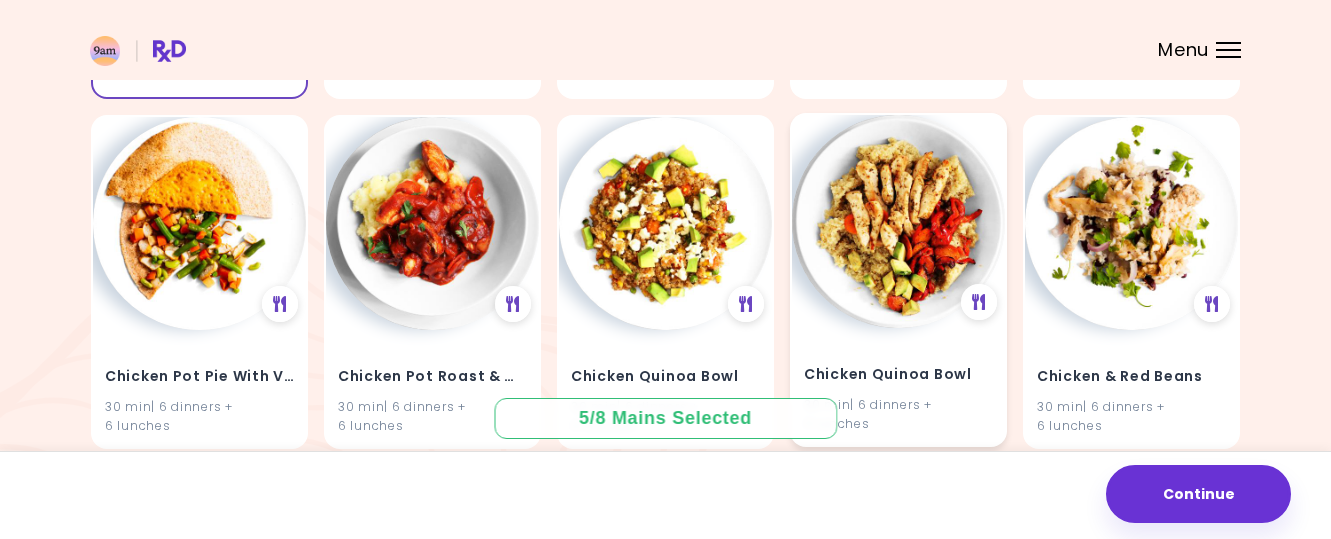 click at bounding box center (898, 221) 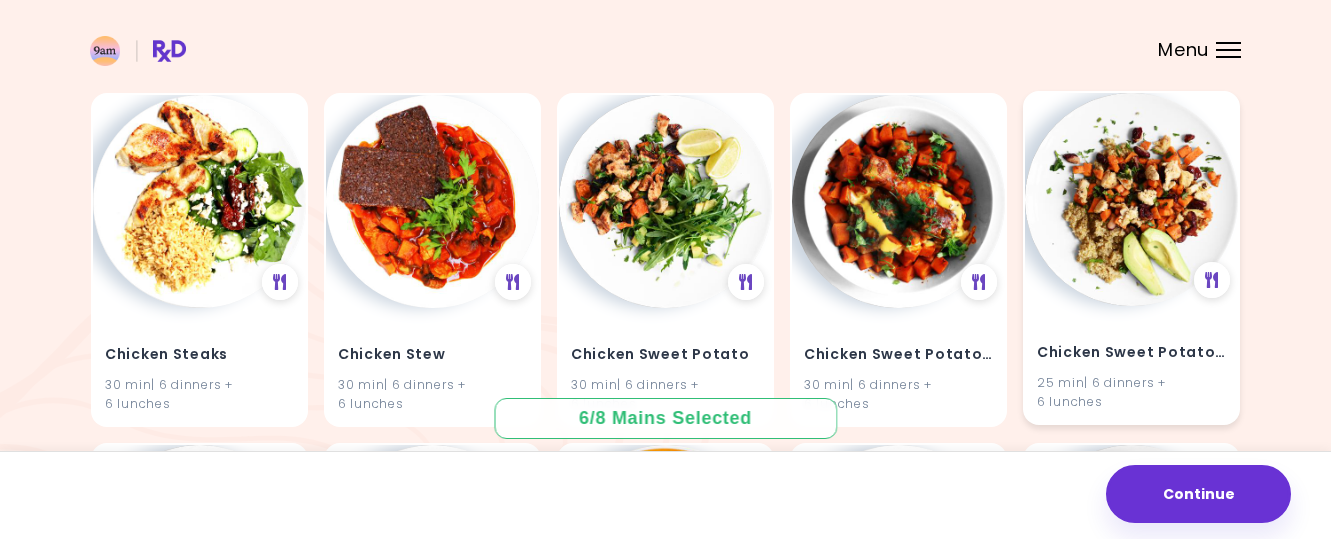 scroll, scrollTop: 8605, scrollLeft: 0, axis: vertical 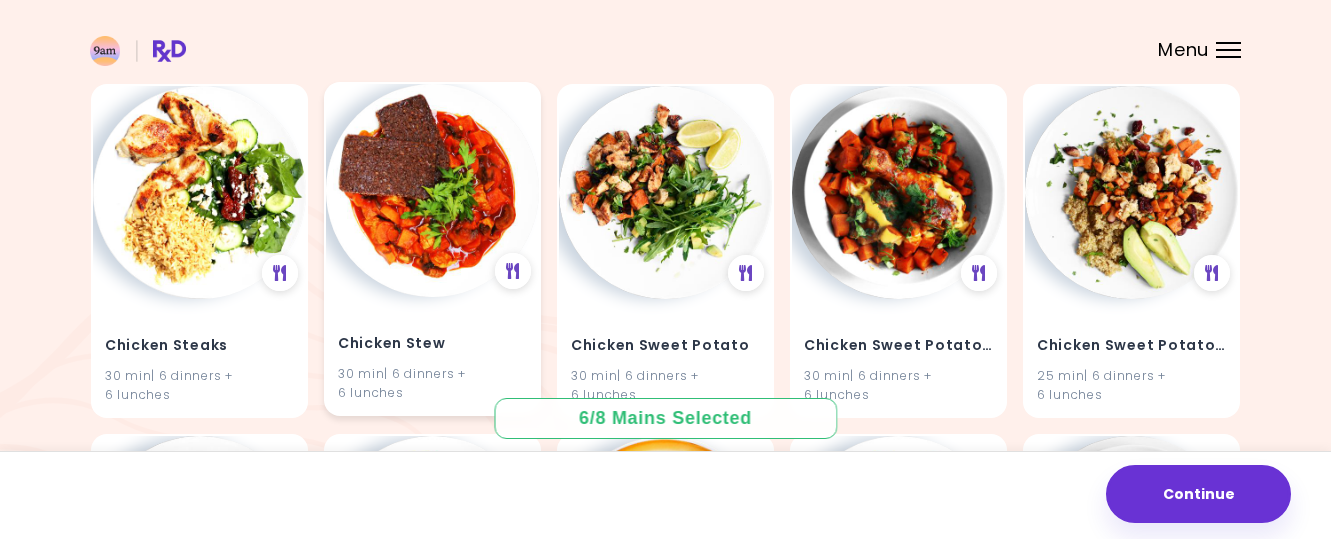 click at bounding box center (432, 190) 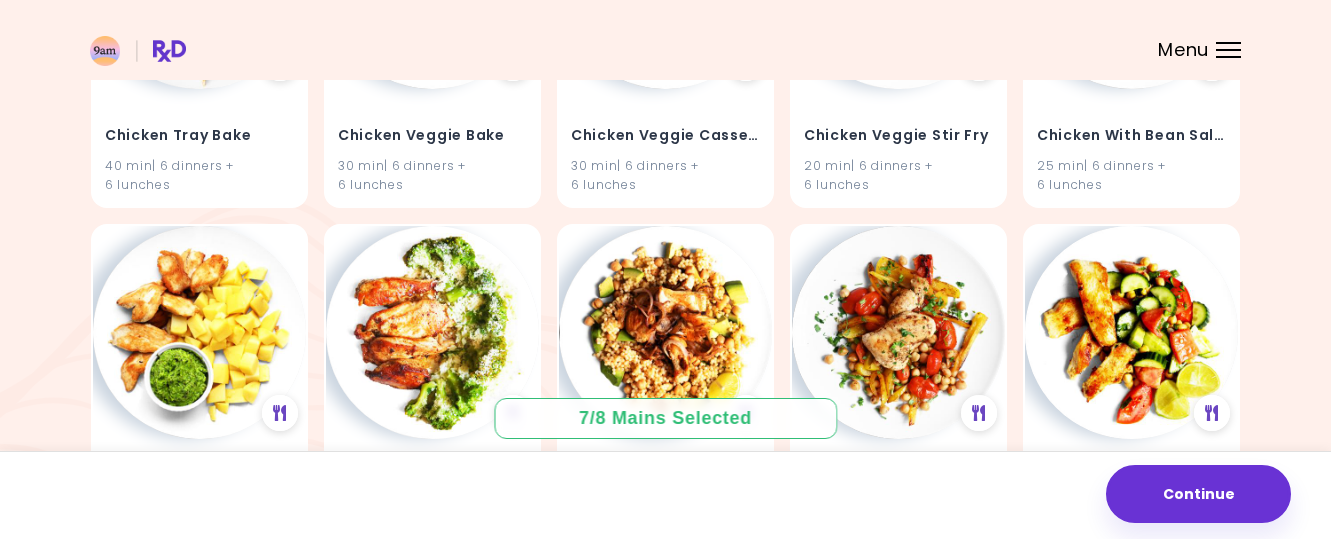 scroll, scrollTop: 9616, scrollLeft: 0, axis: vertical 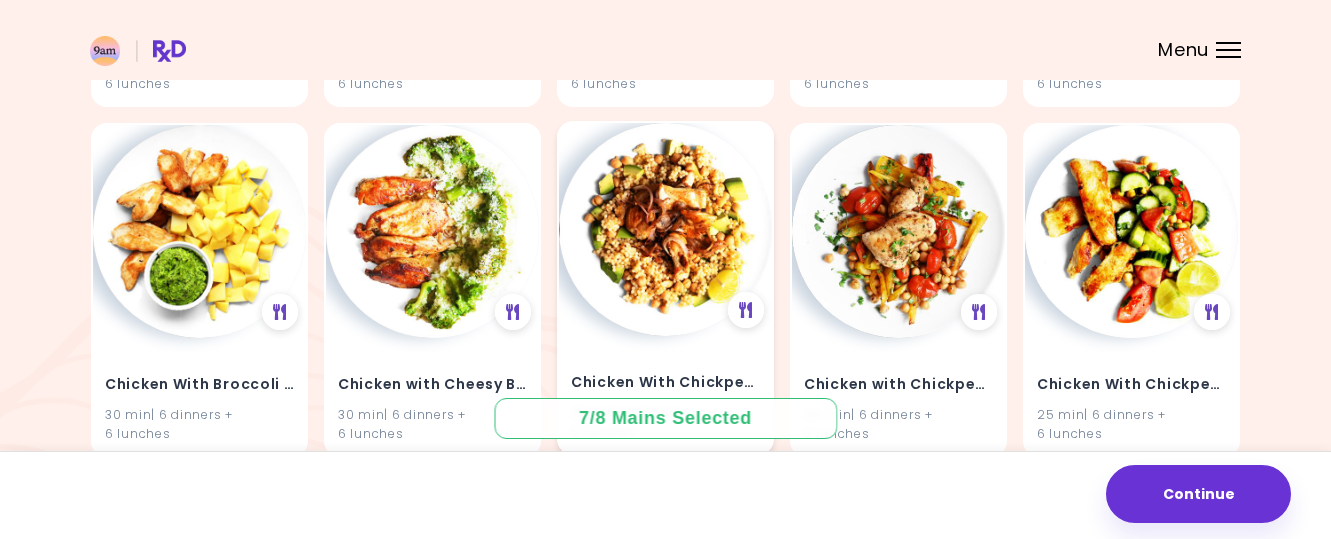 click at bounding box center [665, 229] 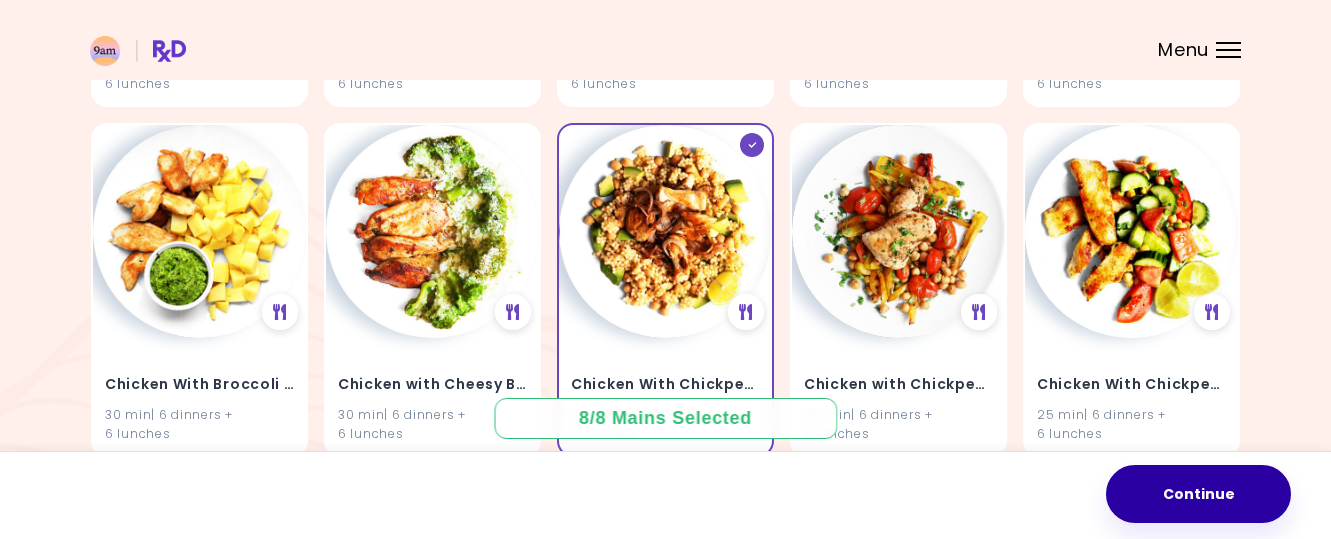 click on "Continue" at bounding box center [1198, 494] 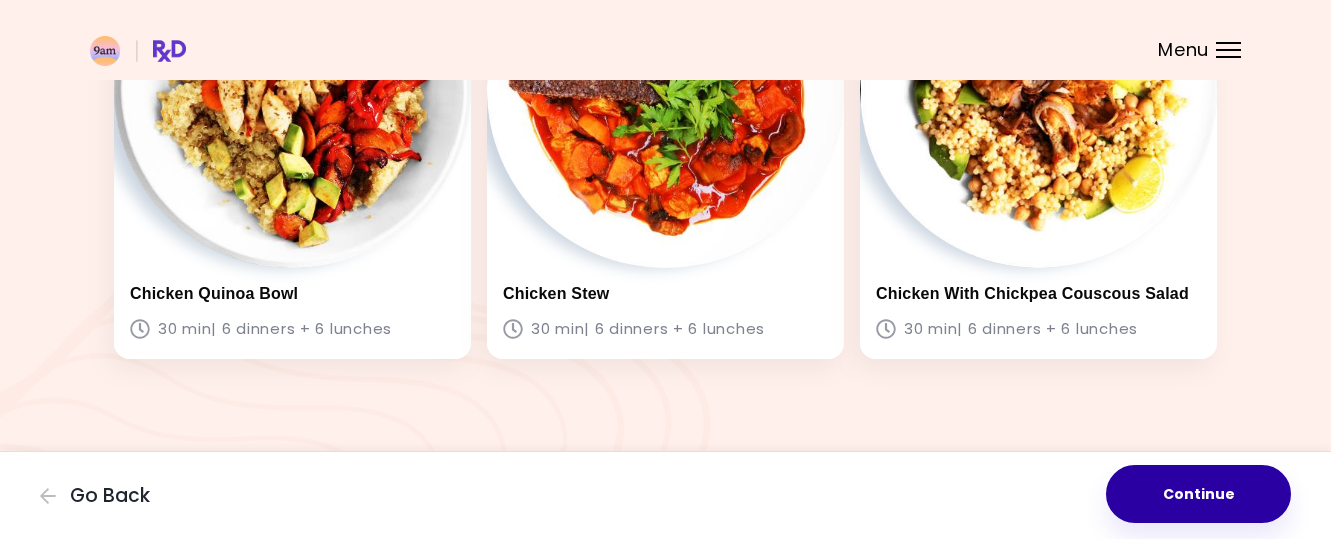 scroll, scrollTop: 1671, scrollLeft: 0, axis: vertical 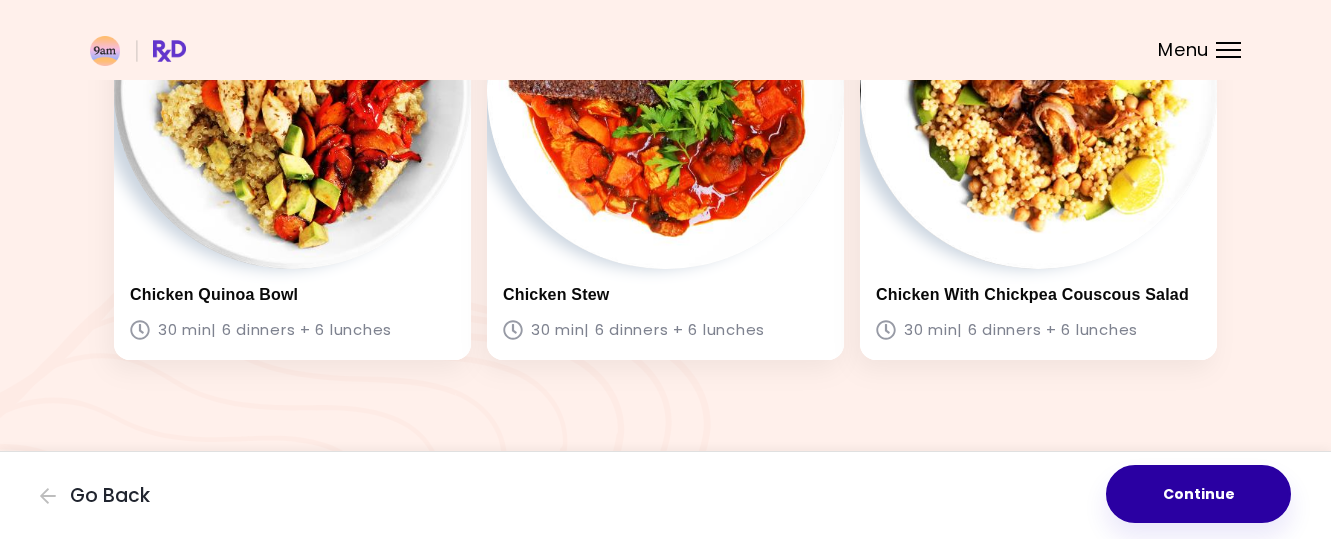 click on "Continue" at bounding box center (1198, 494) 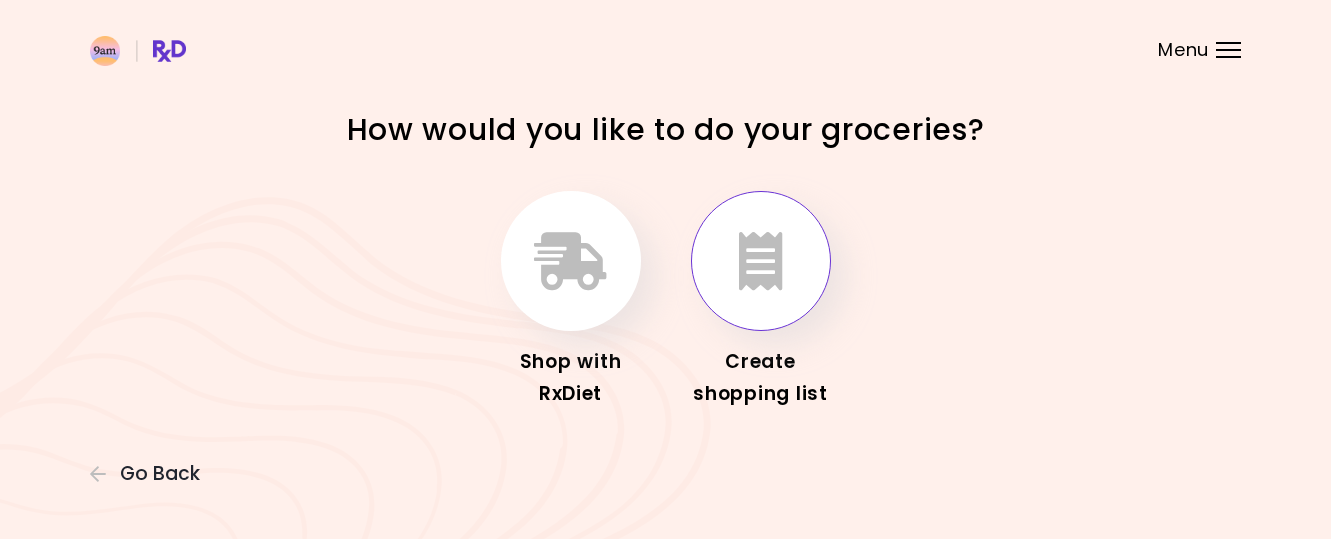 click at bounding box center [761, 261] 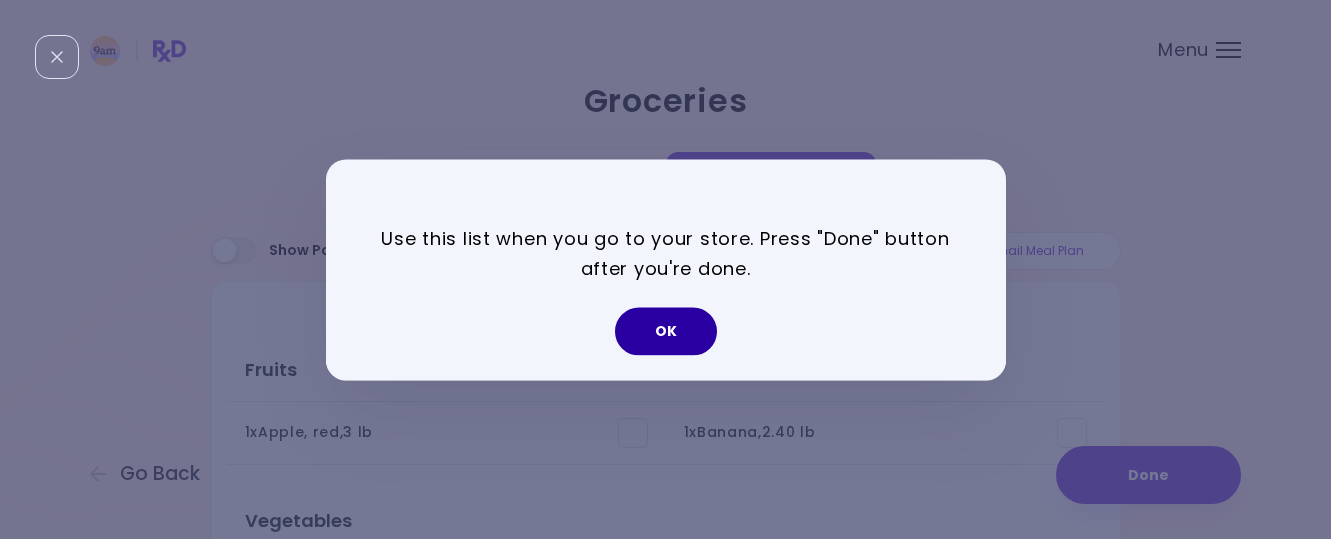 click on "OK" at bounding box center [666, 331] 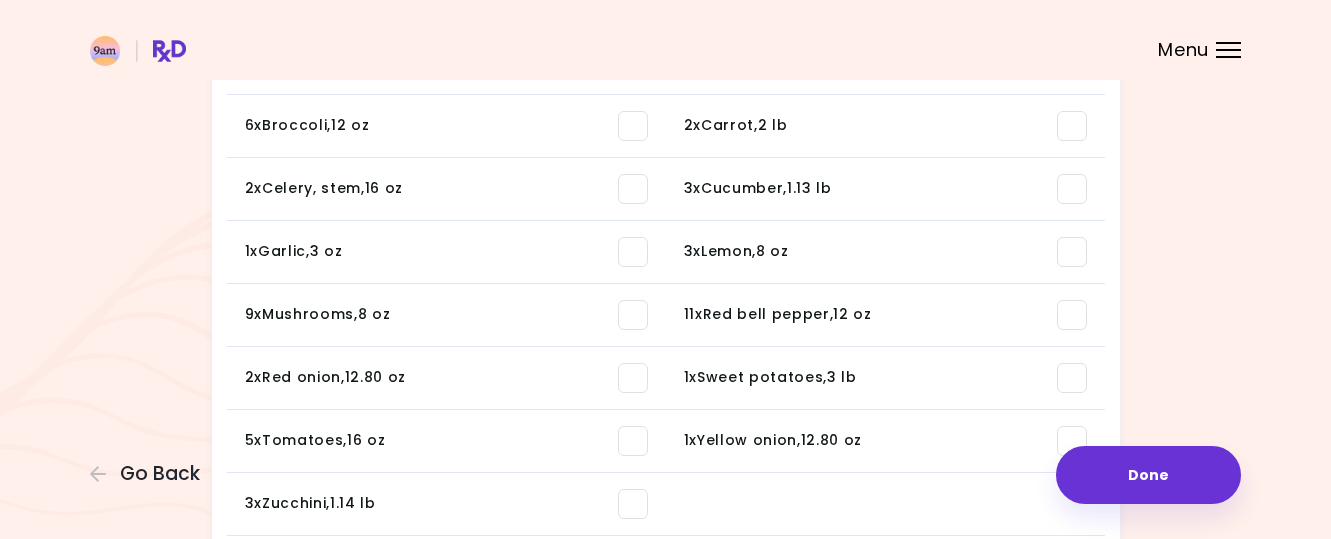 scroll, scrollTop: 578, scrollLeft: 0, axis: vertical 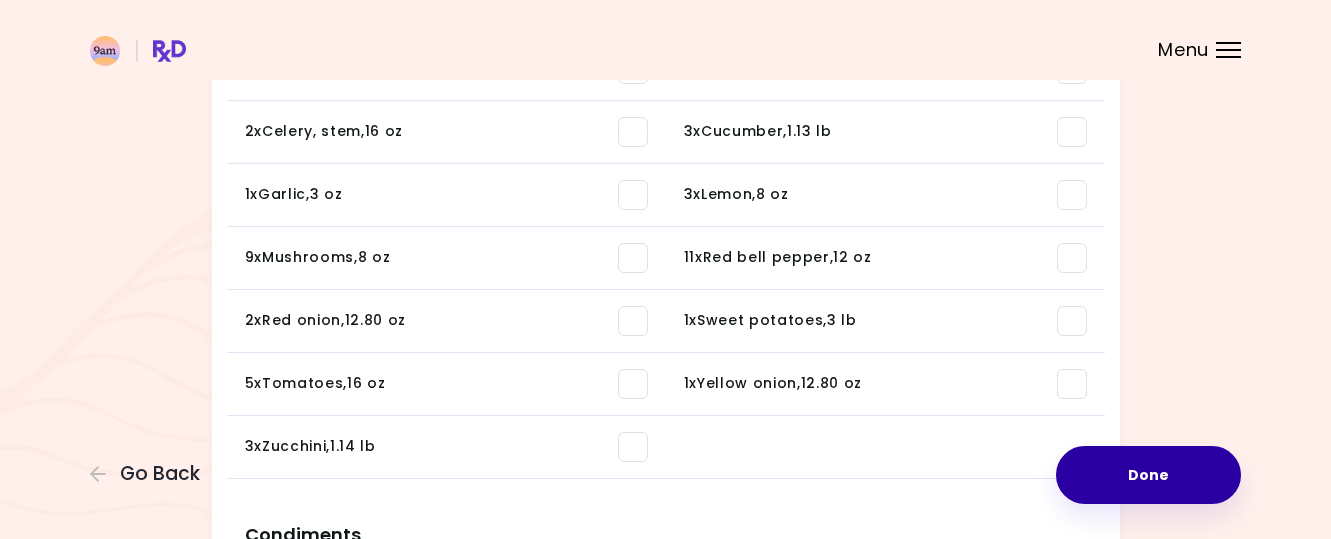 click on "Done" at bounding box center (1148, 475) 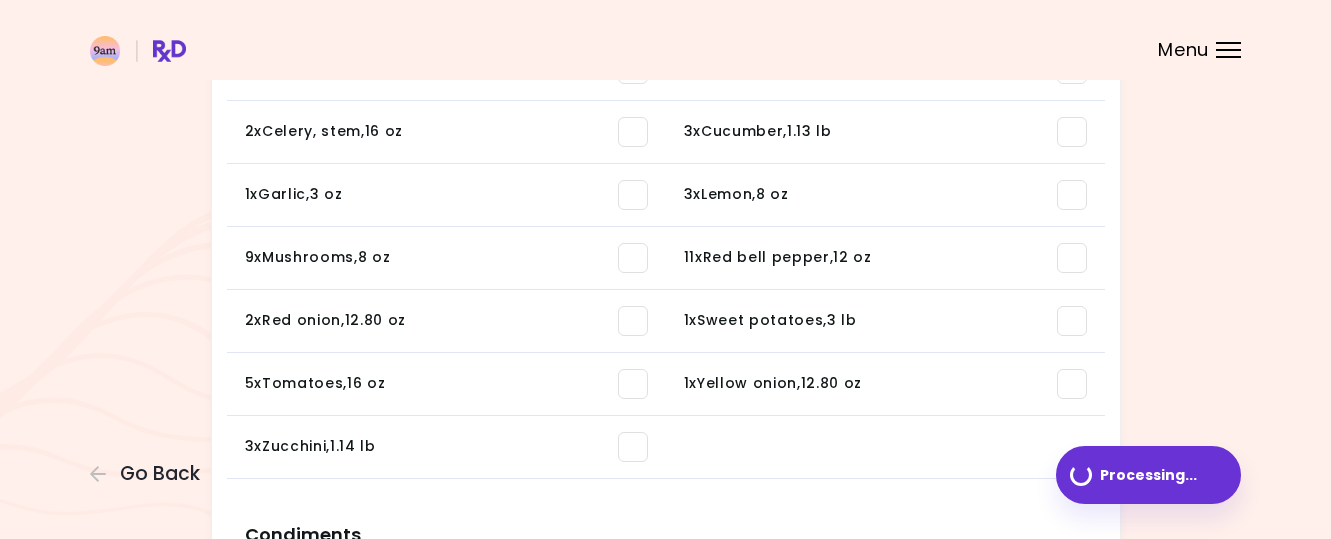 scroll, scrollTop: 0, scrollLeft: 0, axis: both 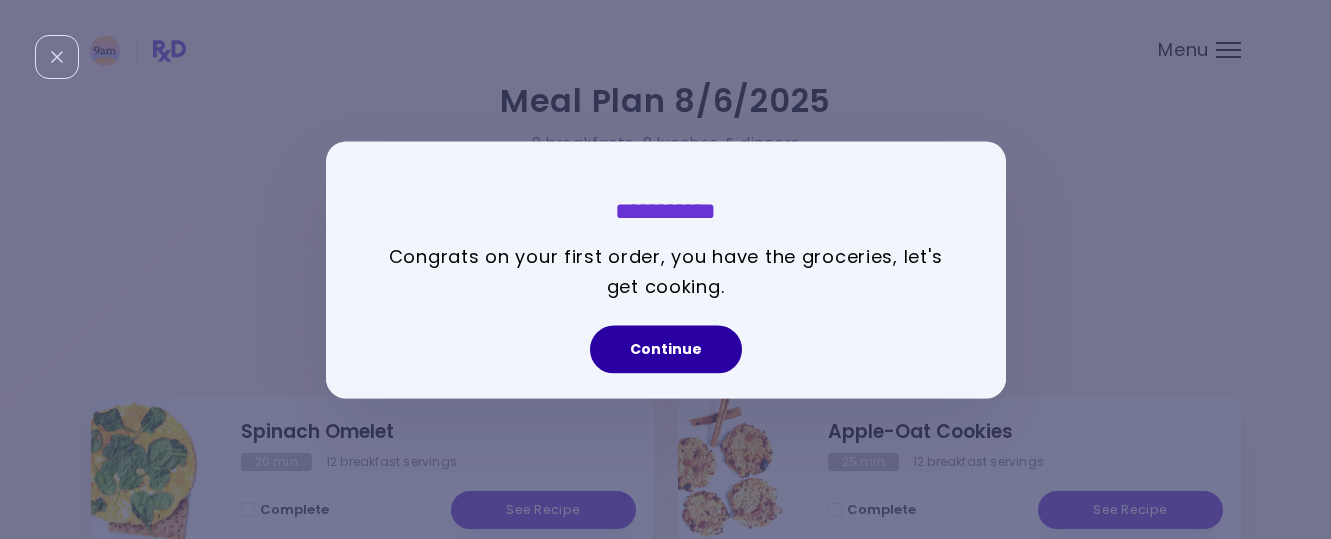 click on "Continue" at bounding box center [666, 349] 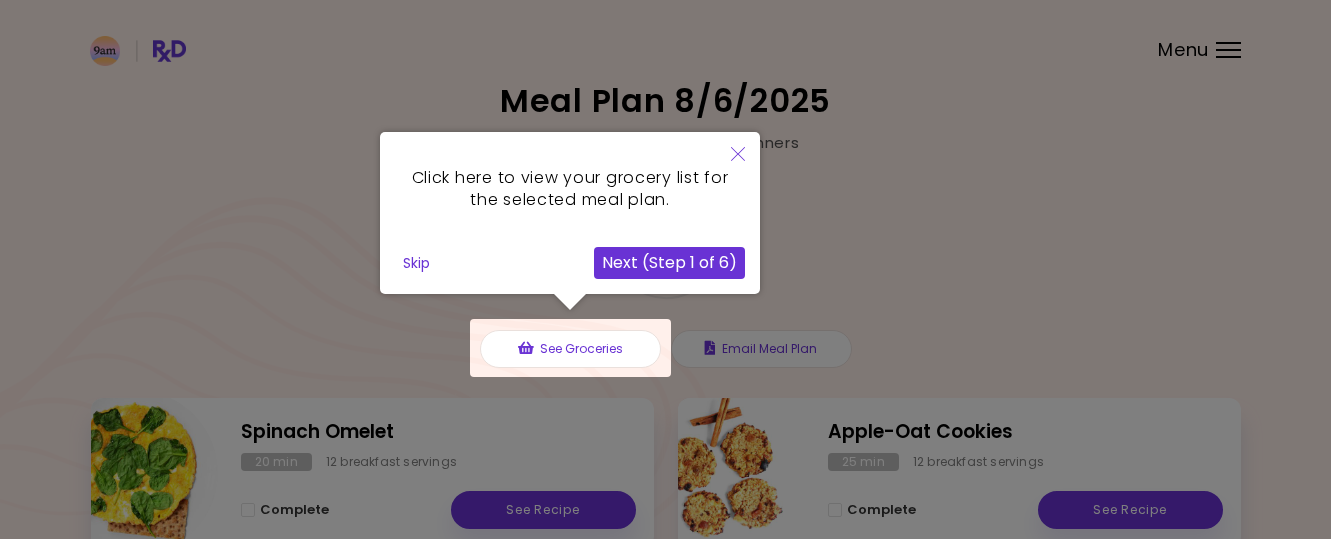 click on "Next (Step 1 of 6)" at bounding box center [669, 263] 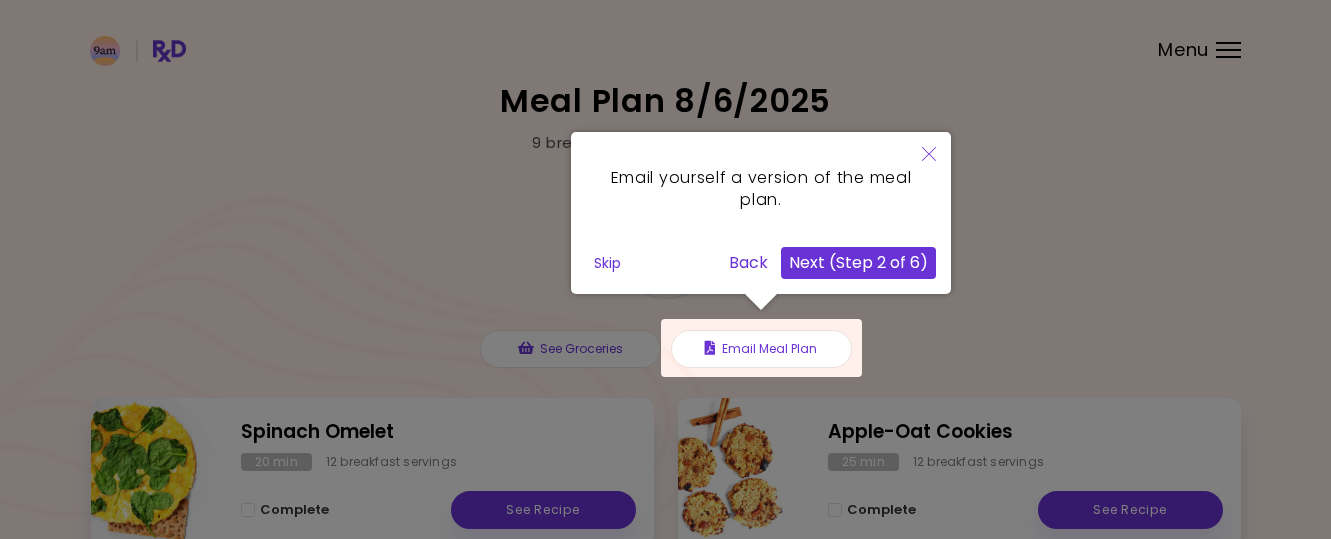 click on "Next (Step 2 of 6)" at bounding box center (858, 263) 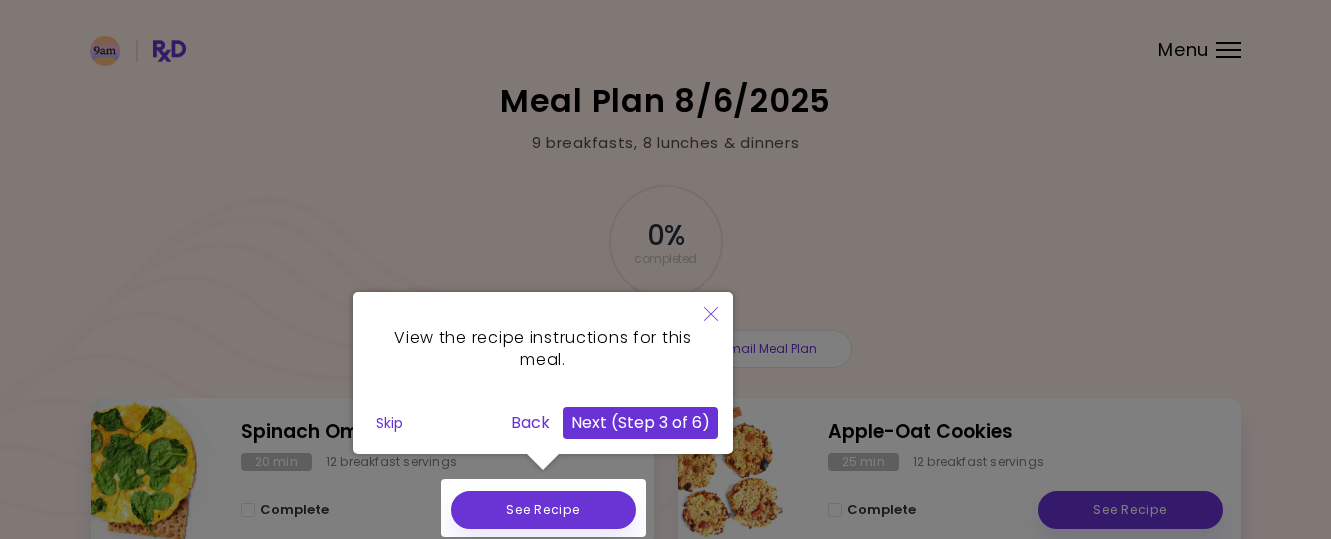 click on "Next (Step 3 of 6)" at bounding box center [640, 423] 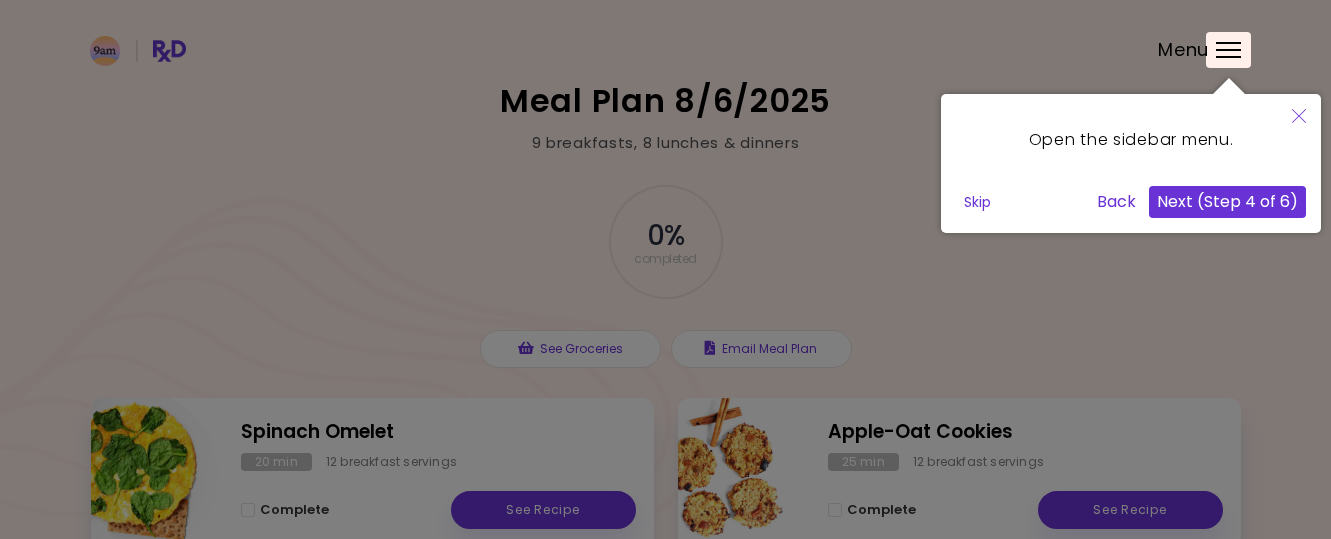 click on "Next (Step 4 of 6)" at bounding box center (1227, 202) 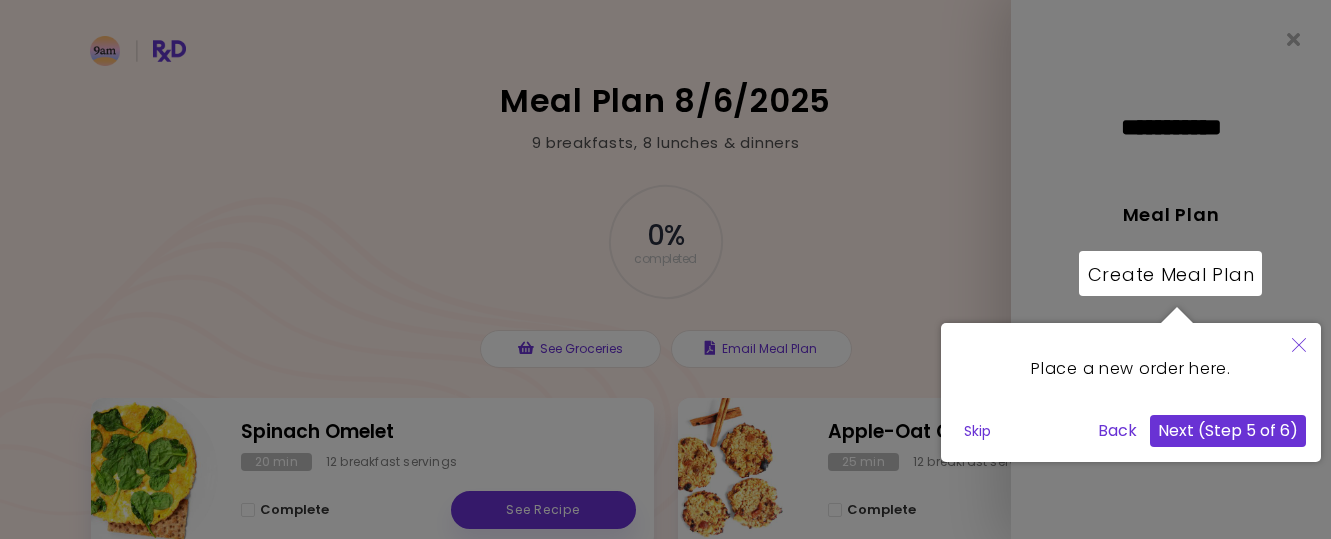 click on "Next (Step 5 of 6)" at bounding box center (1228, 431) 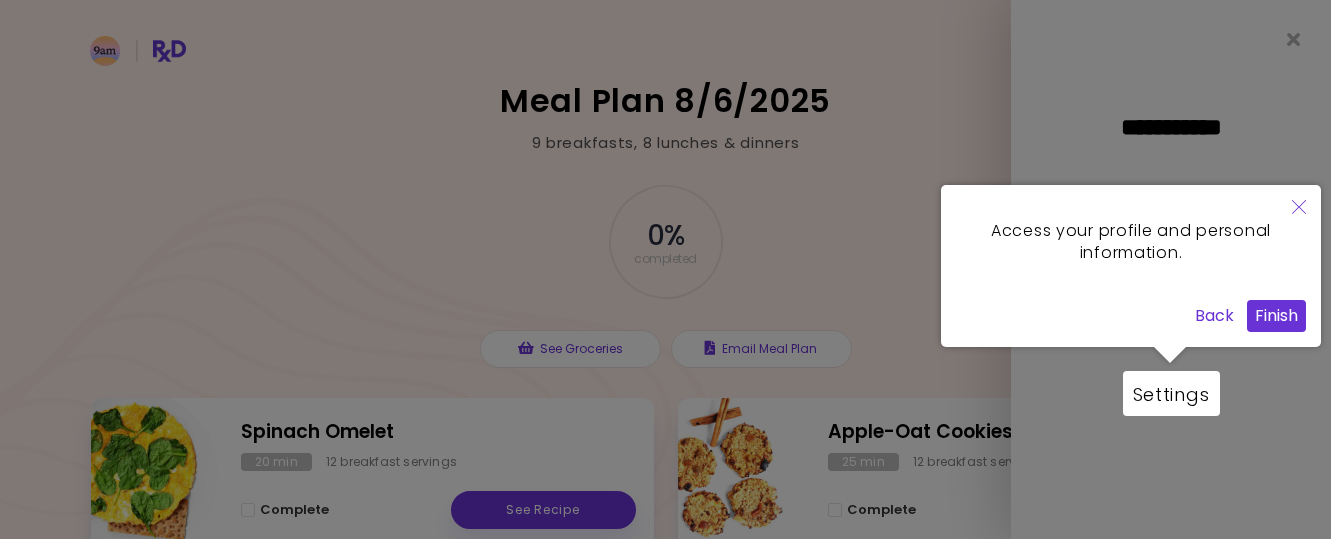 click on "Finish" at bounding box center [1276, 316] 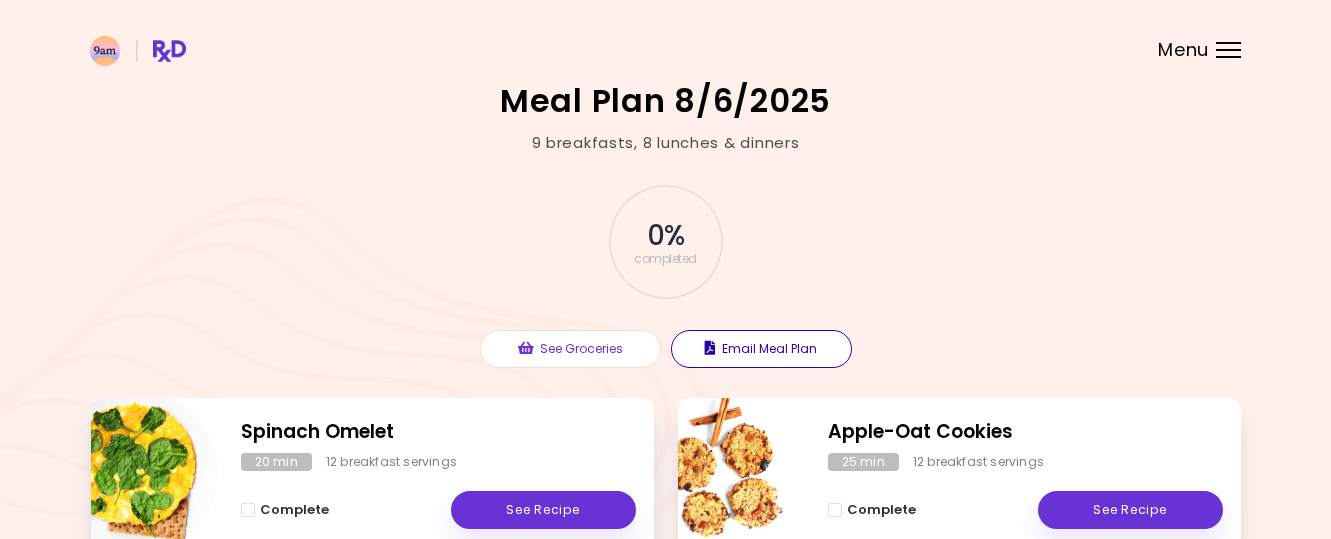 click on "Email Meal Plan" at bounding box center (761, 349) 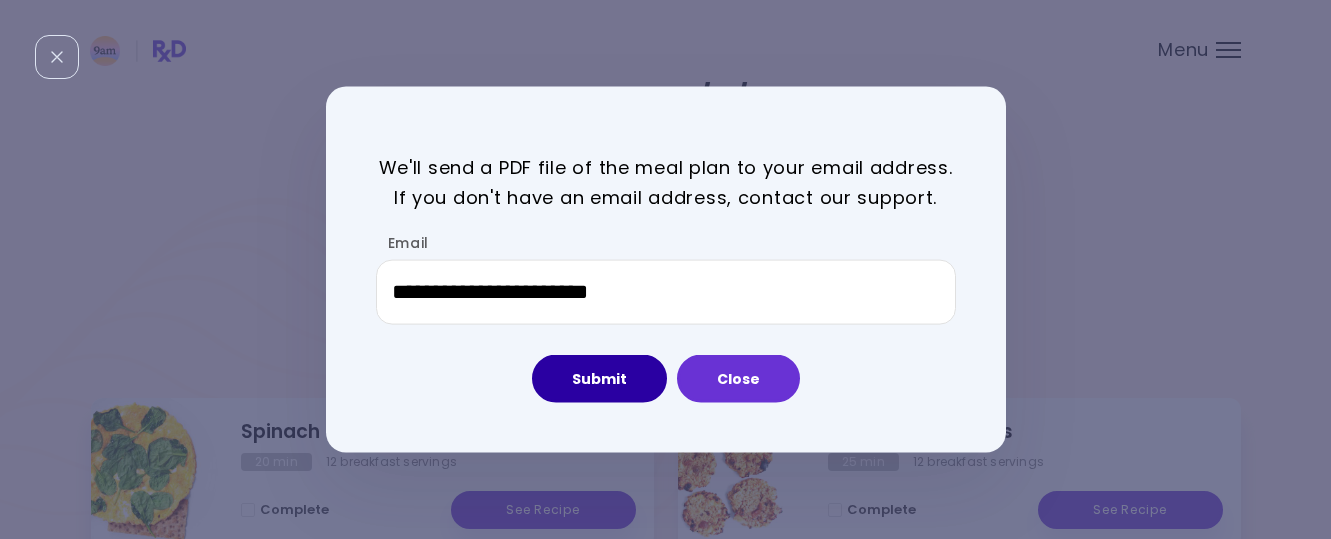 click on "Submit" at bounding box center (599, 379) 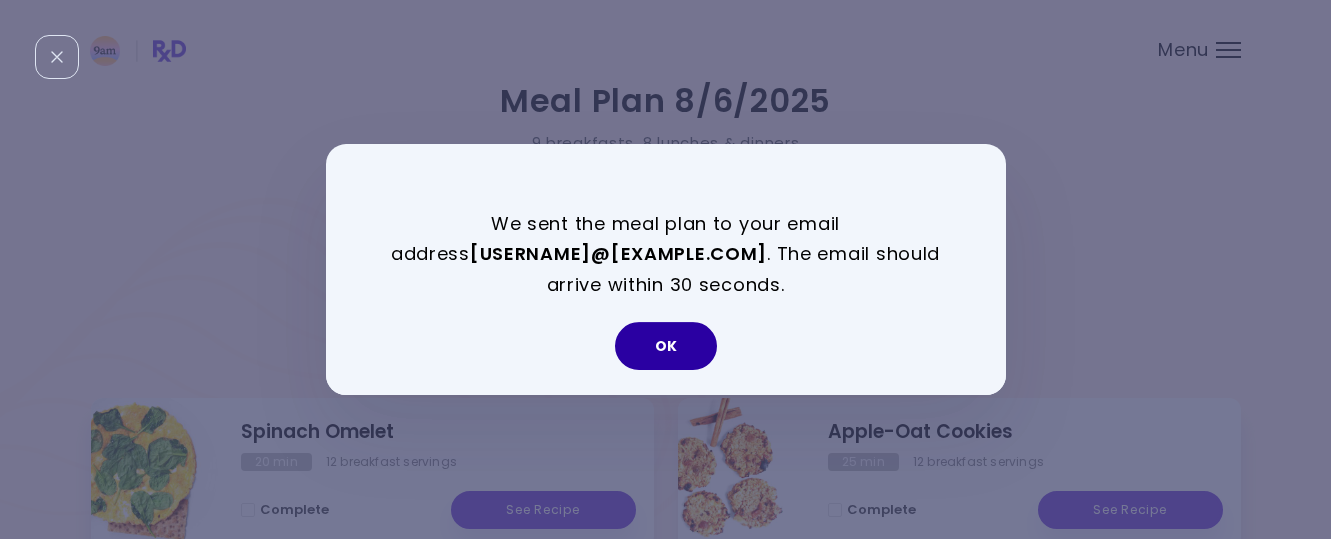 click on "OK" at bounding box center [666, 346] 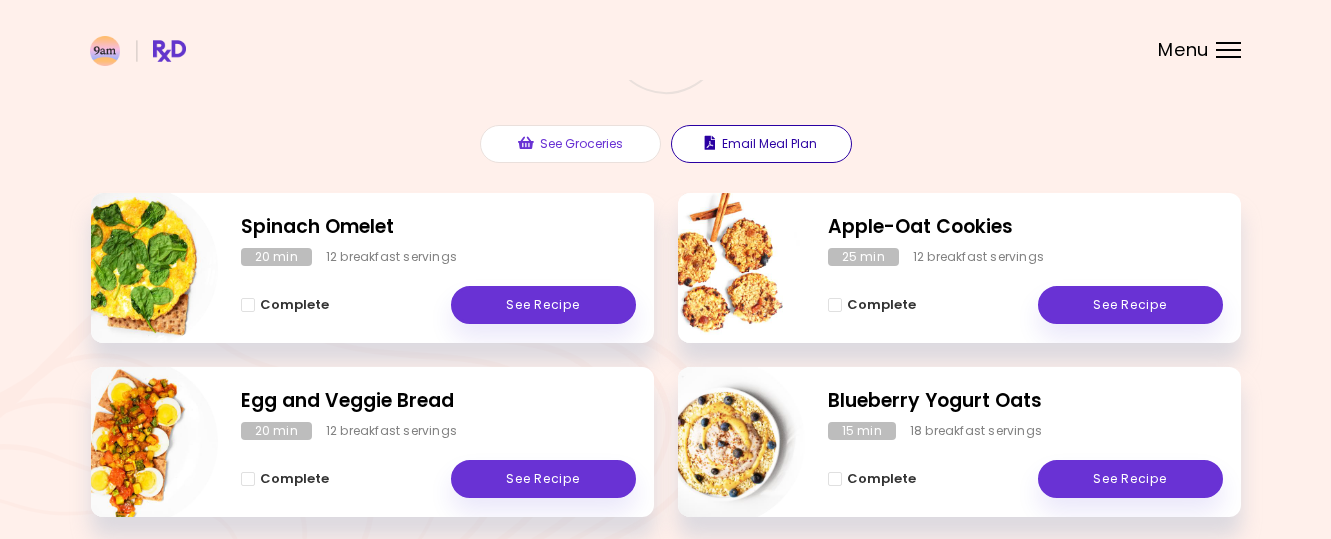 scroll, scrollTop: 278, scrollLeft: 0, axis: vertical 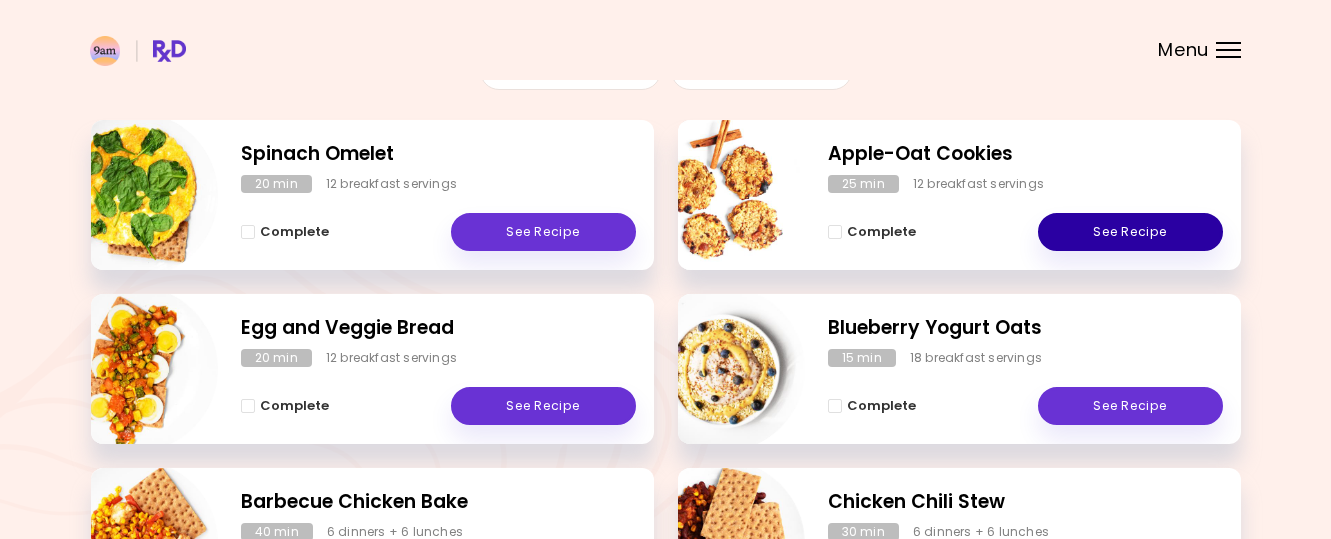 click on "See Recipe" at bounding box center [1130, 232] 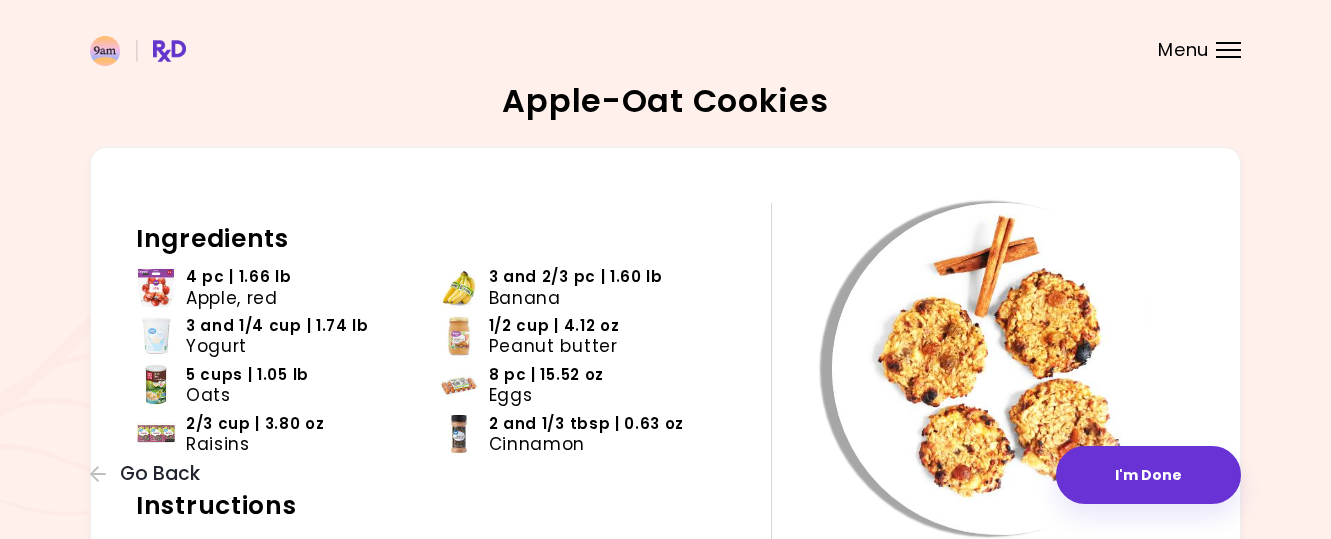 scroll, scrollTop: 0, scrollLeft: 0, axis: both 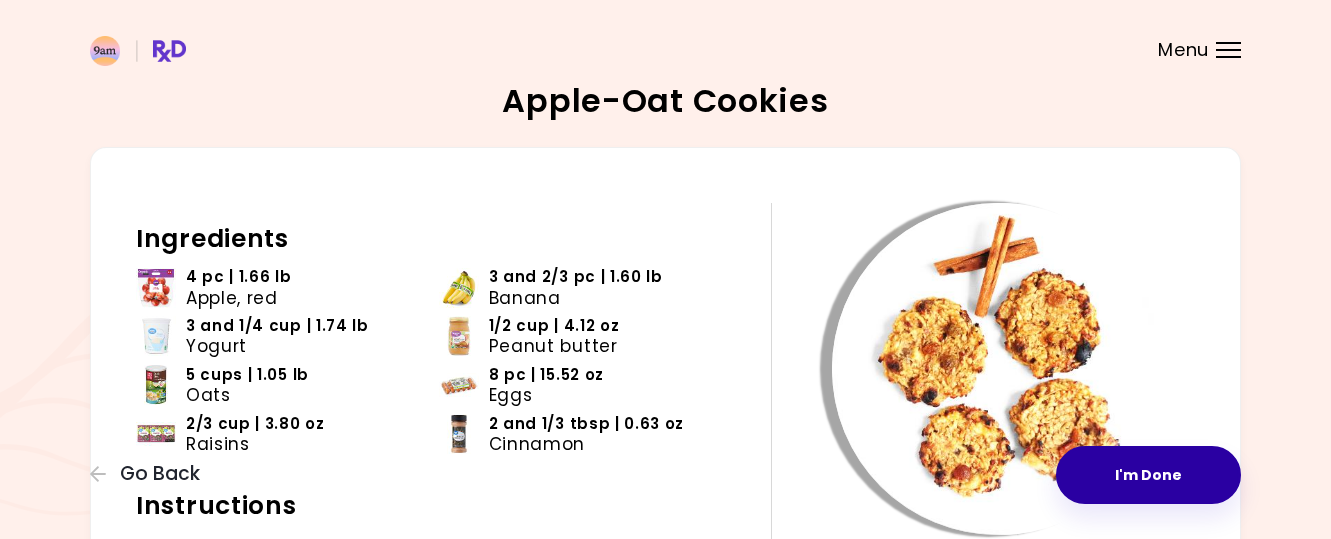 click on "I'm Done" at bounding box center [1148, 475] 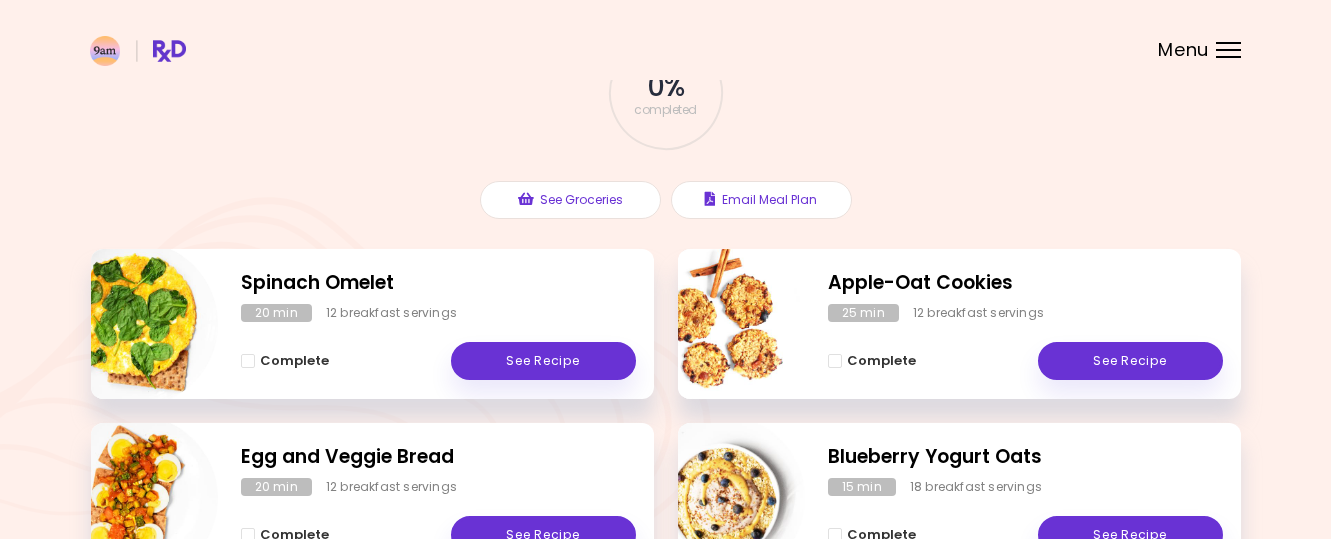 scroll, scrollTop: 189, scrollLeft: 0, axis: vertical 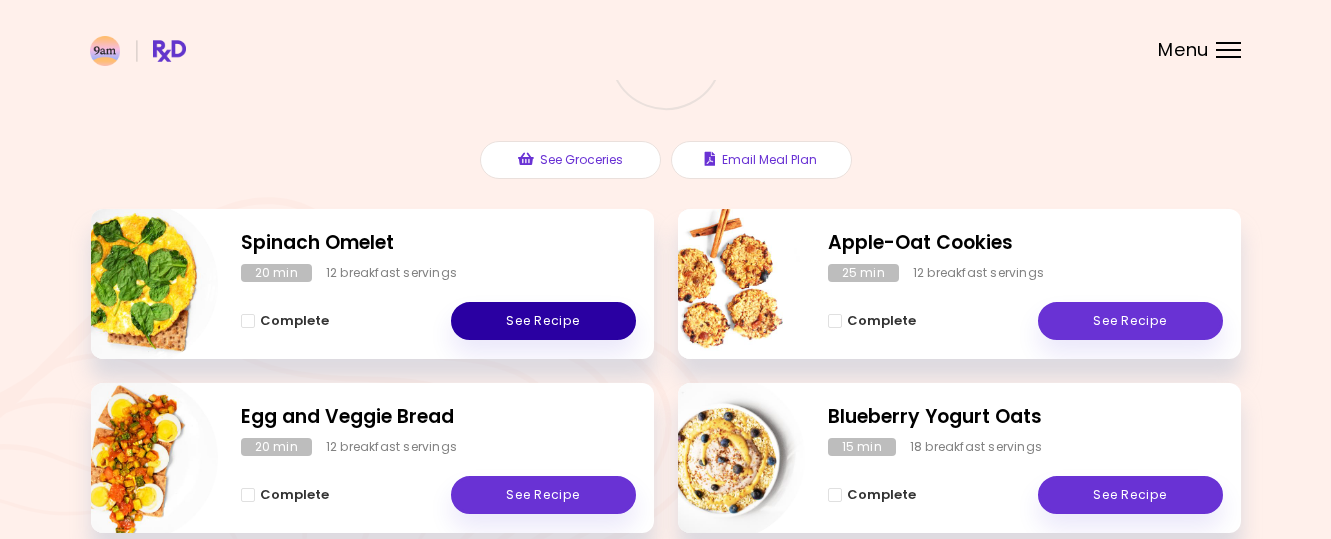 click on "See Recipe" at bounding box center [543, 321] 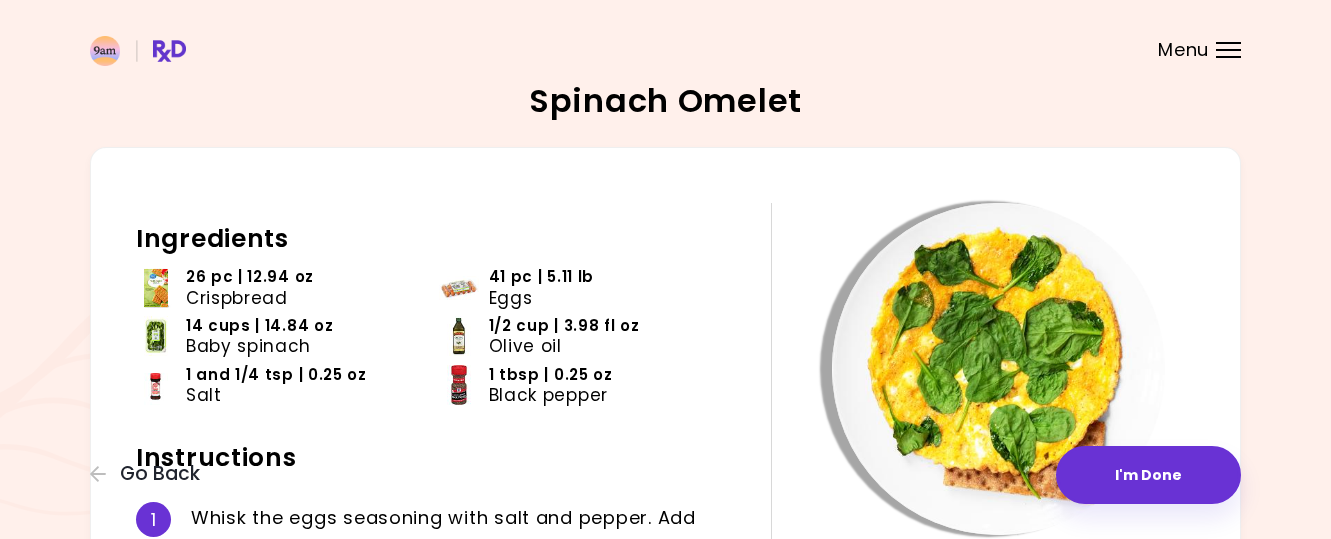 scroll, scrollTop: 0, scrollLeft: 0, axis: both 